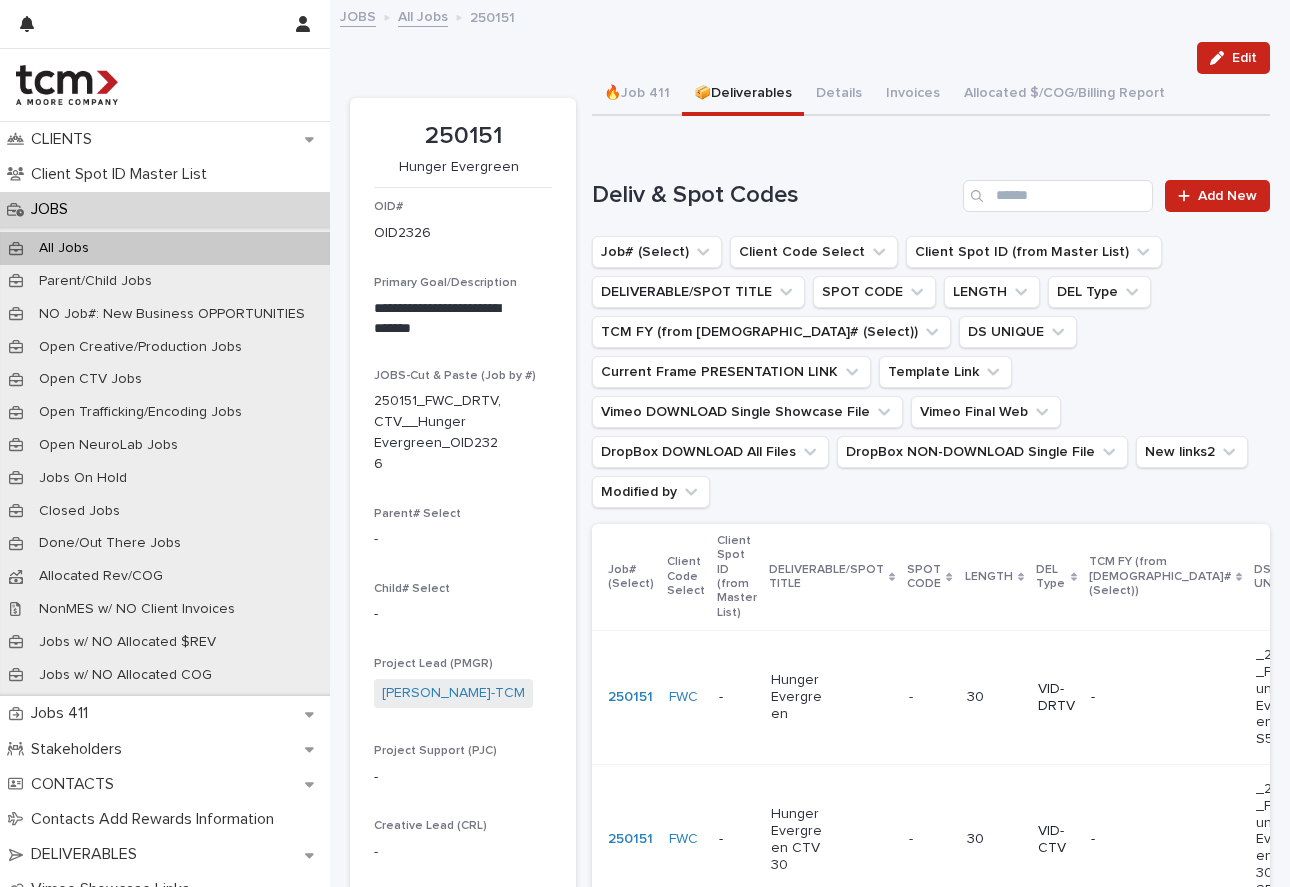 scroll, scrollTop: 0, scrollLeft: 0, axis: both 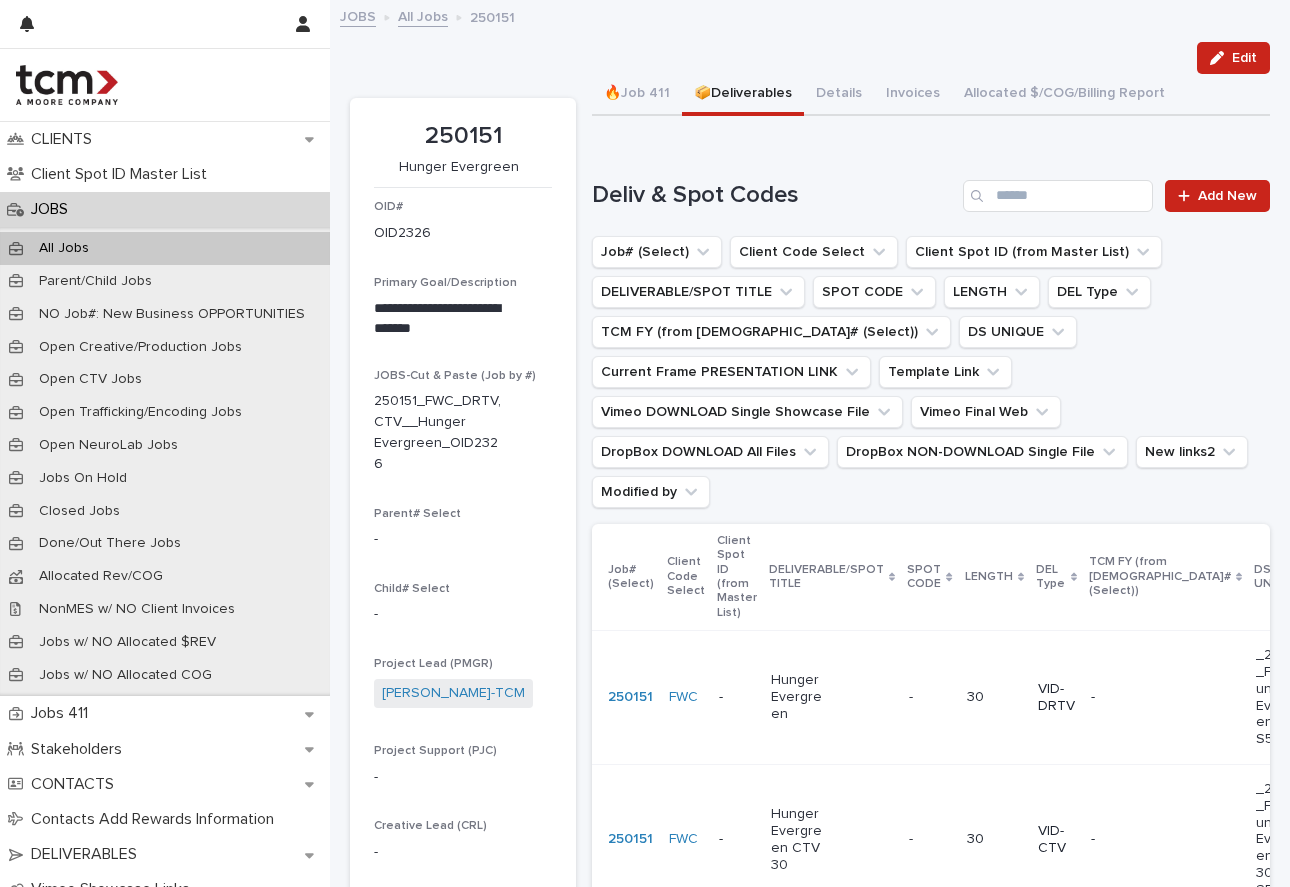 click on "JOBS" at bounding box center [165, 209] 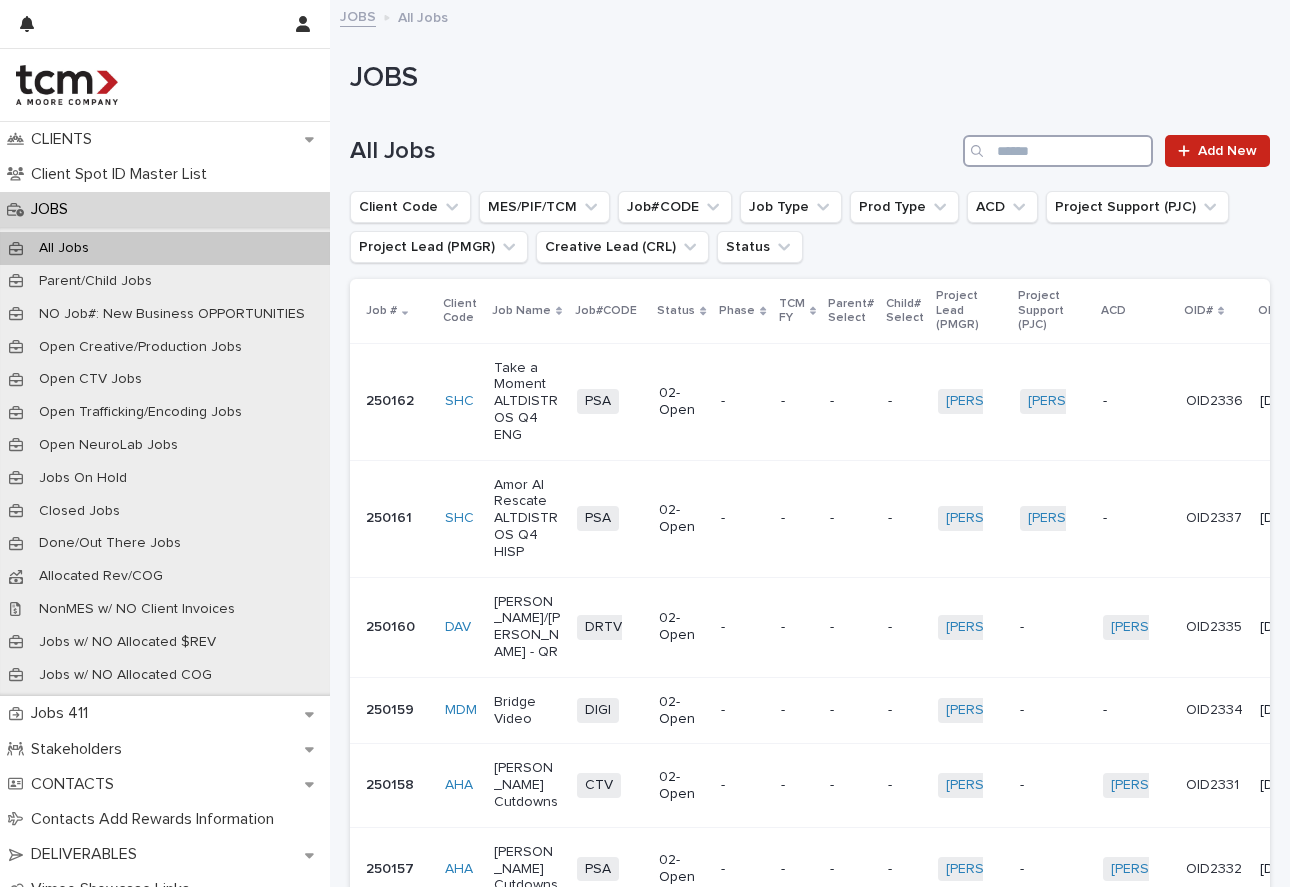 click at bounding box center (1058, 151) 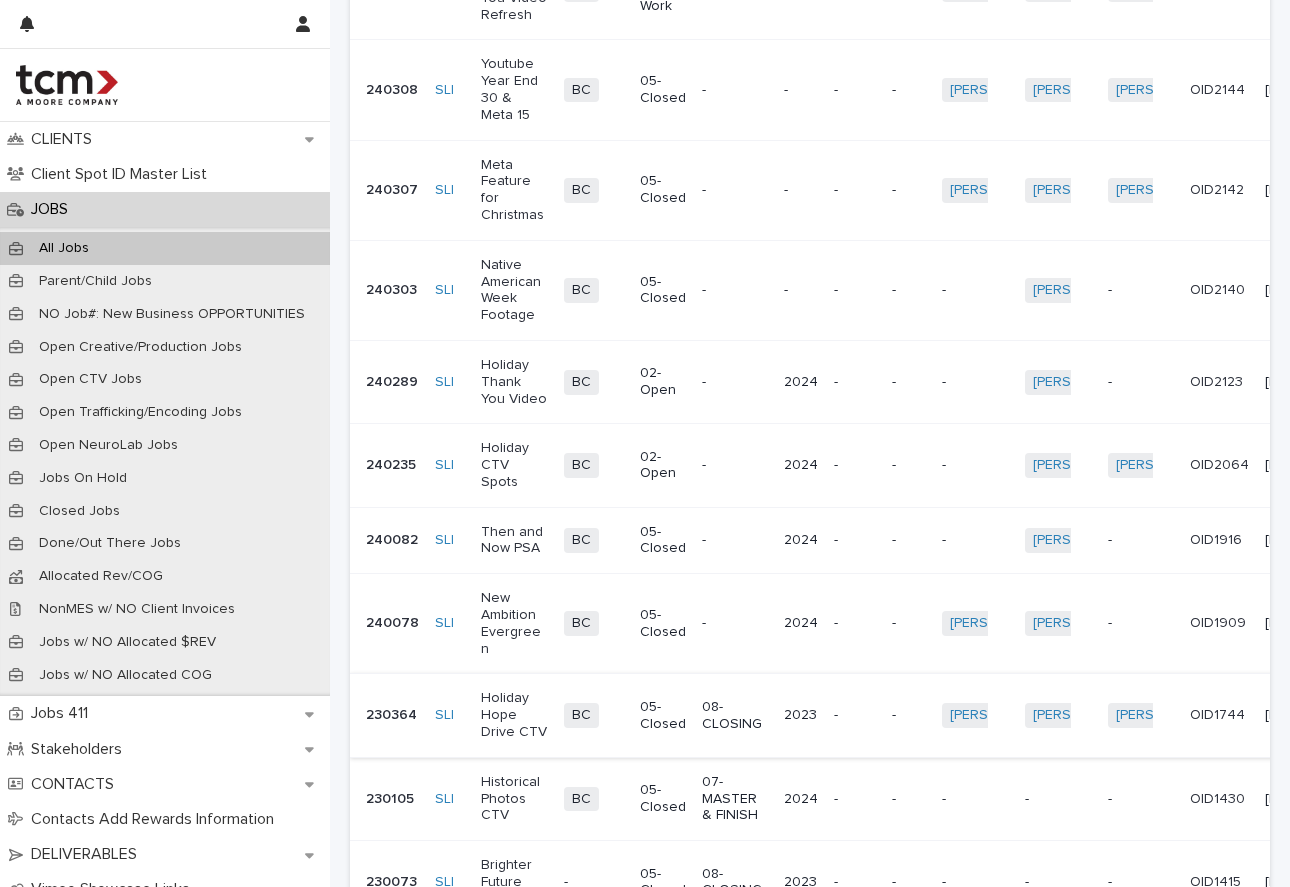 scroll, scrollTop: 472, scrollLeft: 0, axis: vertical 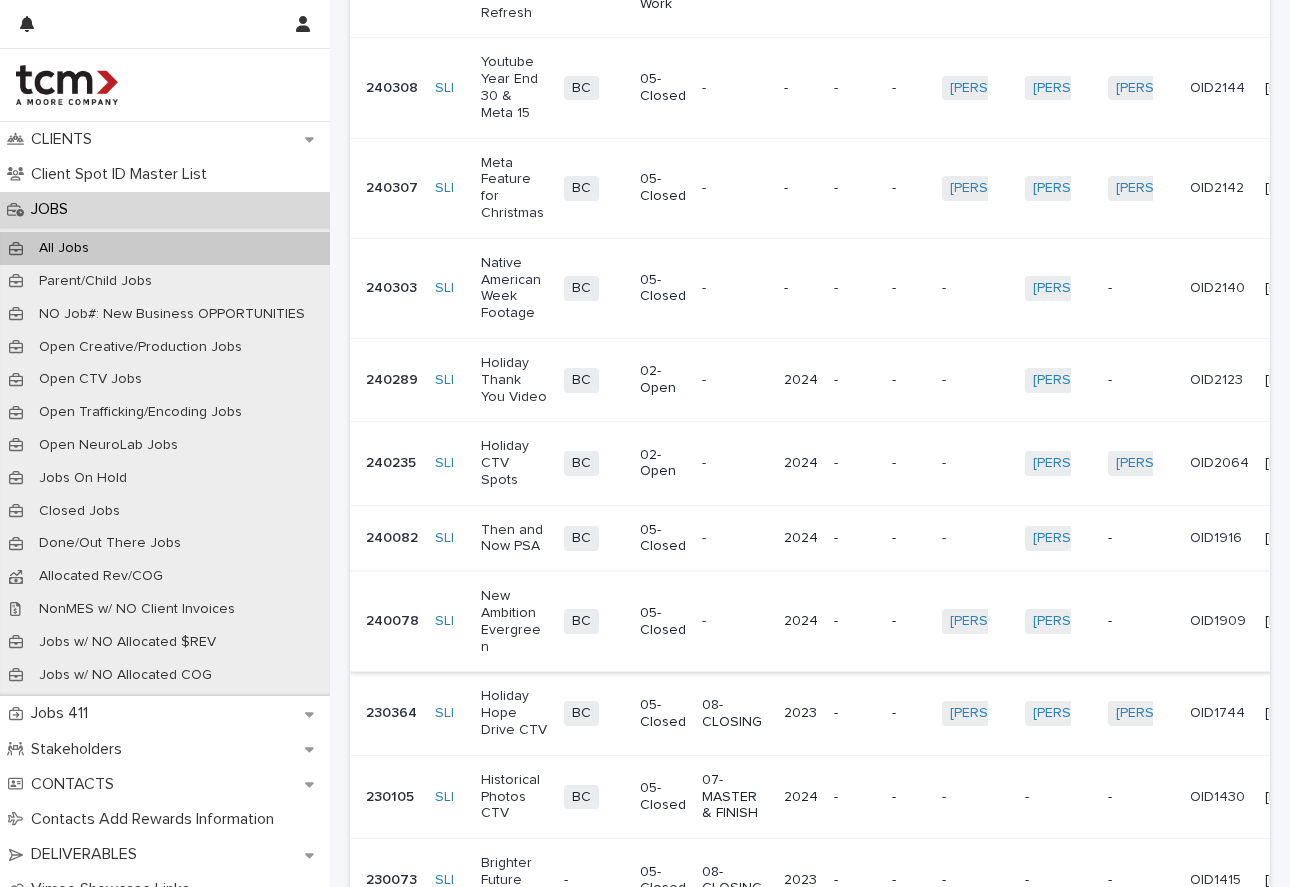 type on "***" 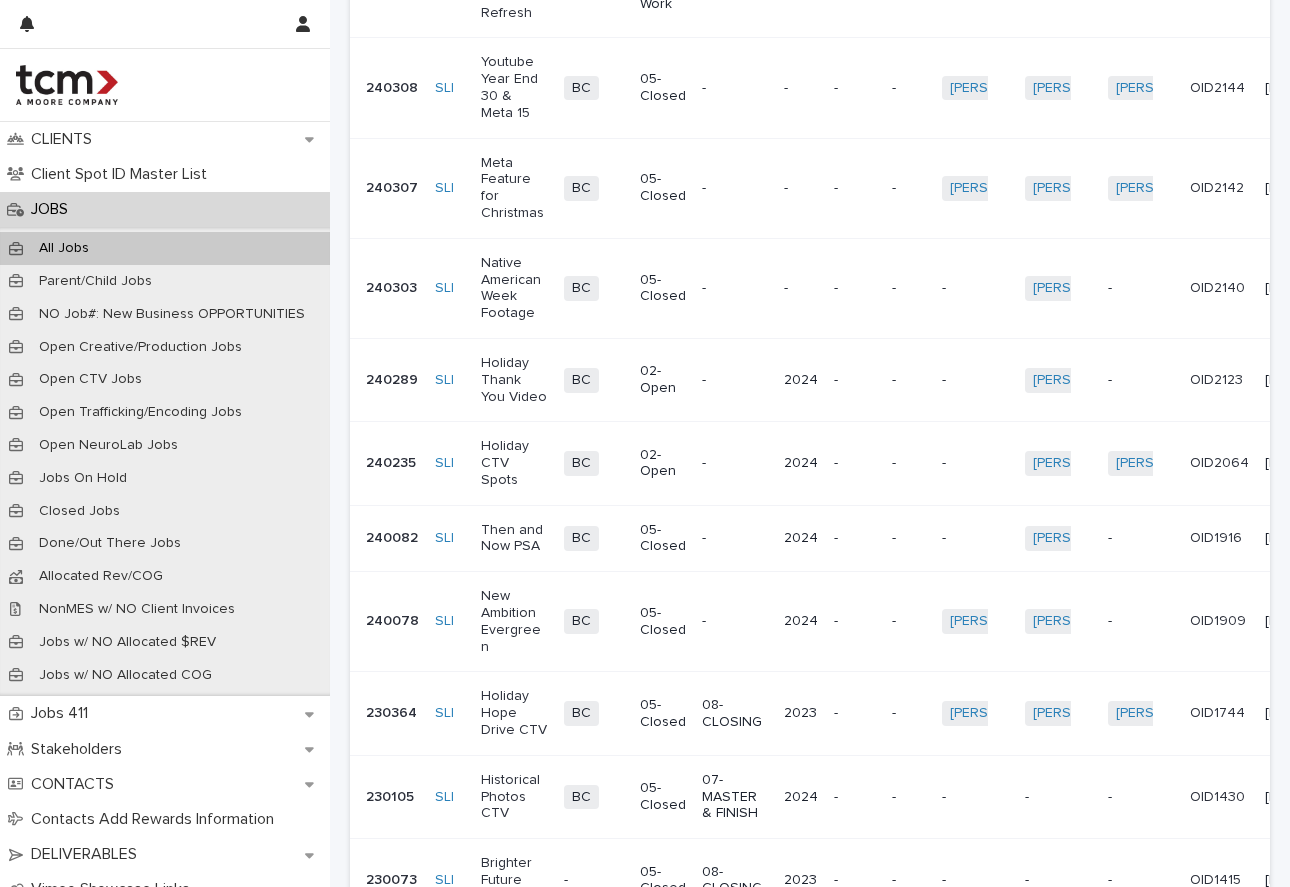 click on "New Ambition Evergreen" at bounding box center [514, 621] 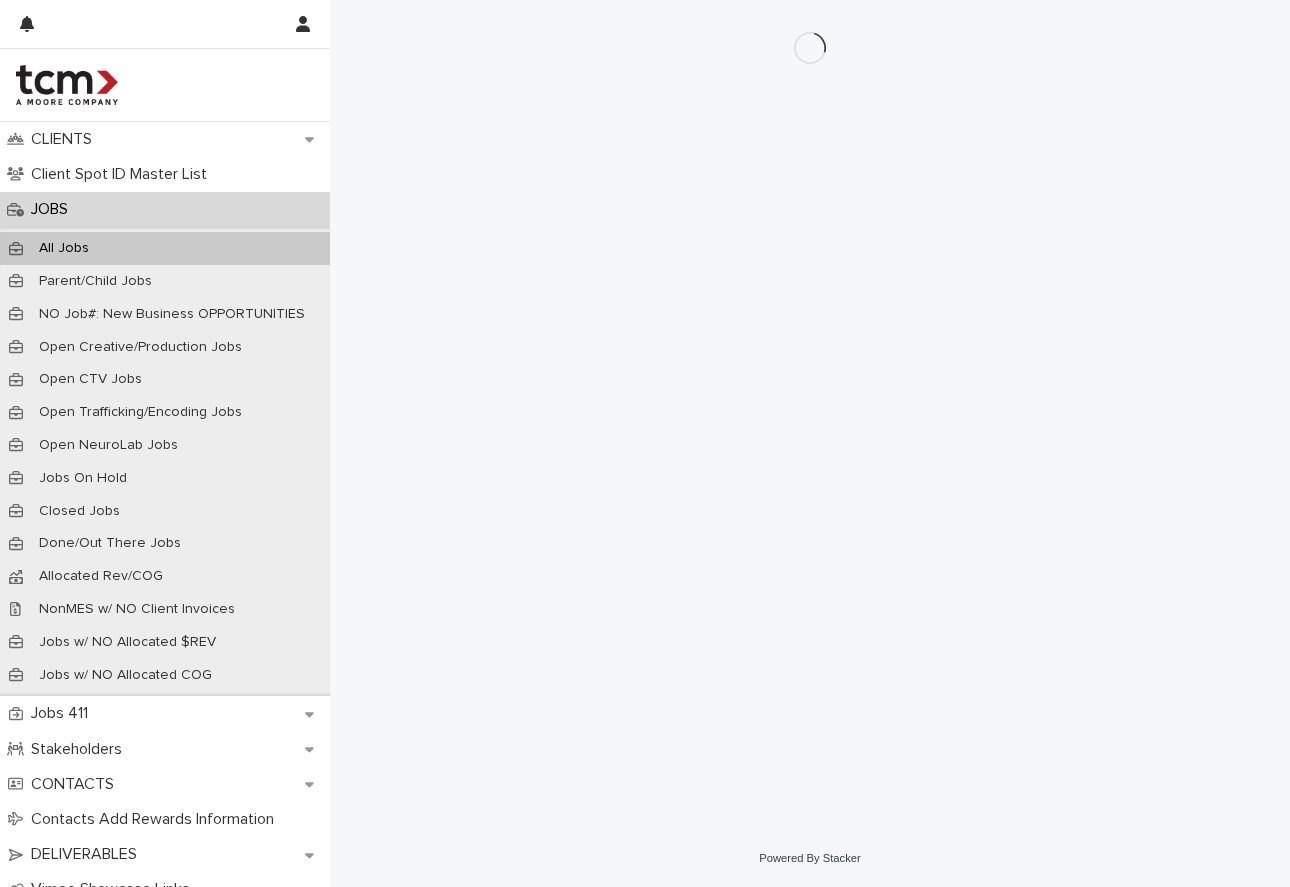 scroll, scrollTop: 0, scrollLeft: 0, axis: both 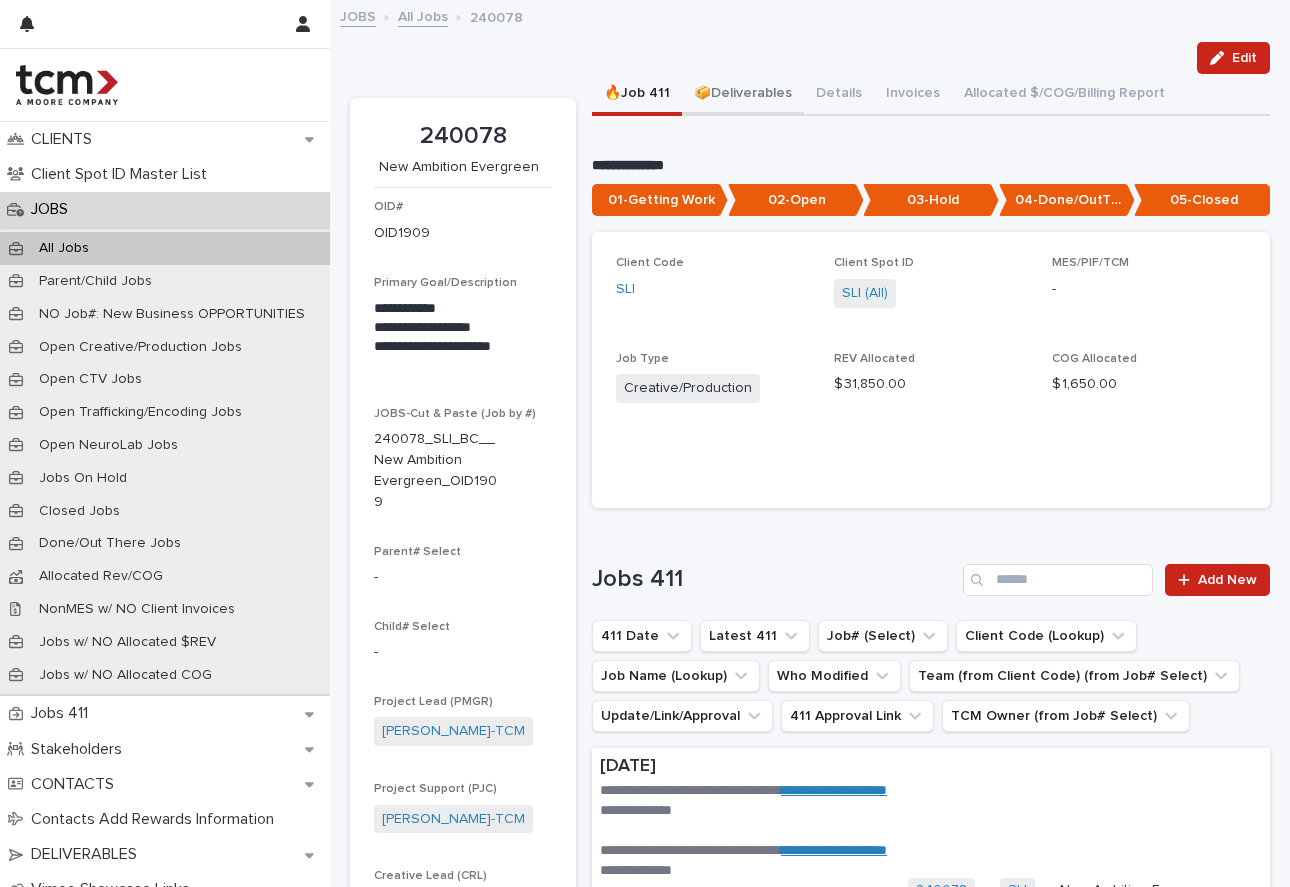 click on "📦Deliverables" at bounding box center [743, 95] 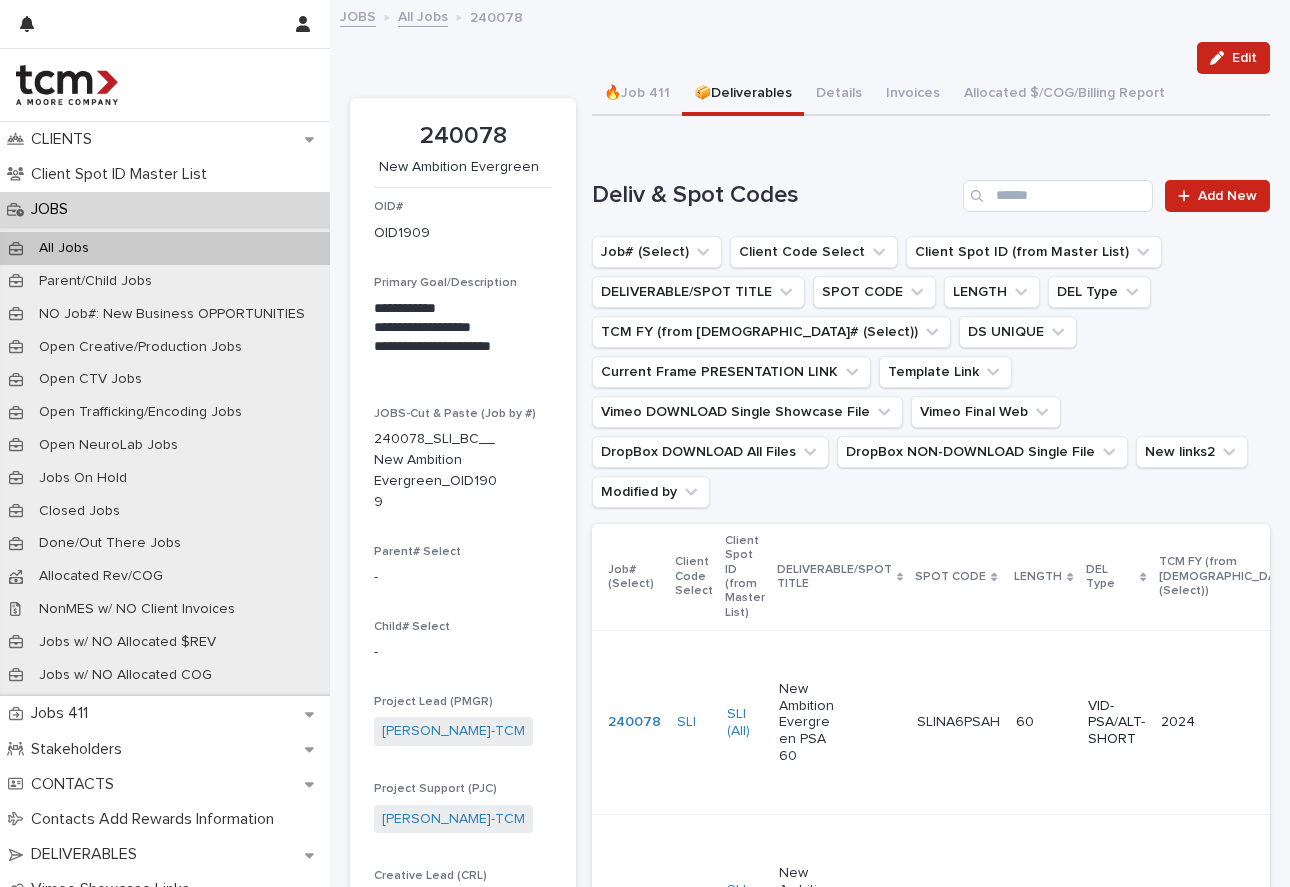 scroll, scrollTop: 0, scrollLeft: 0, axis: both 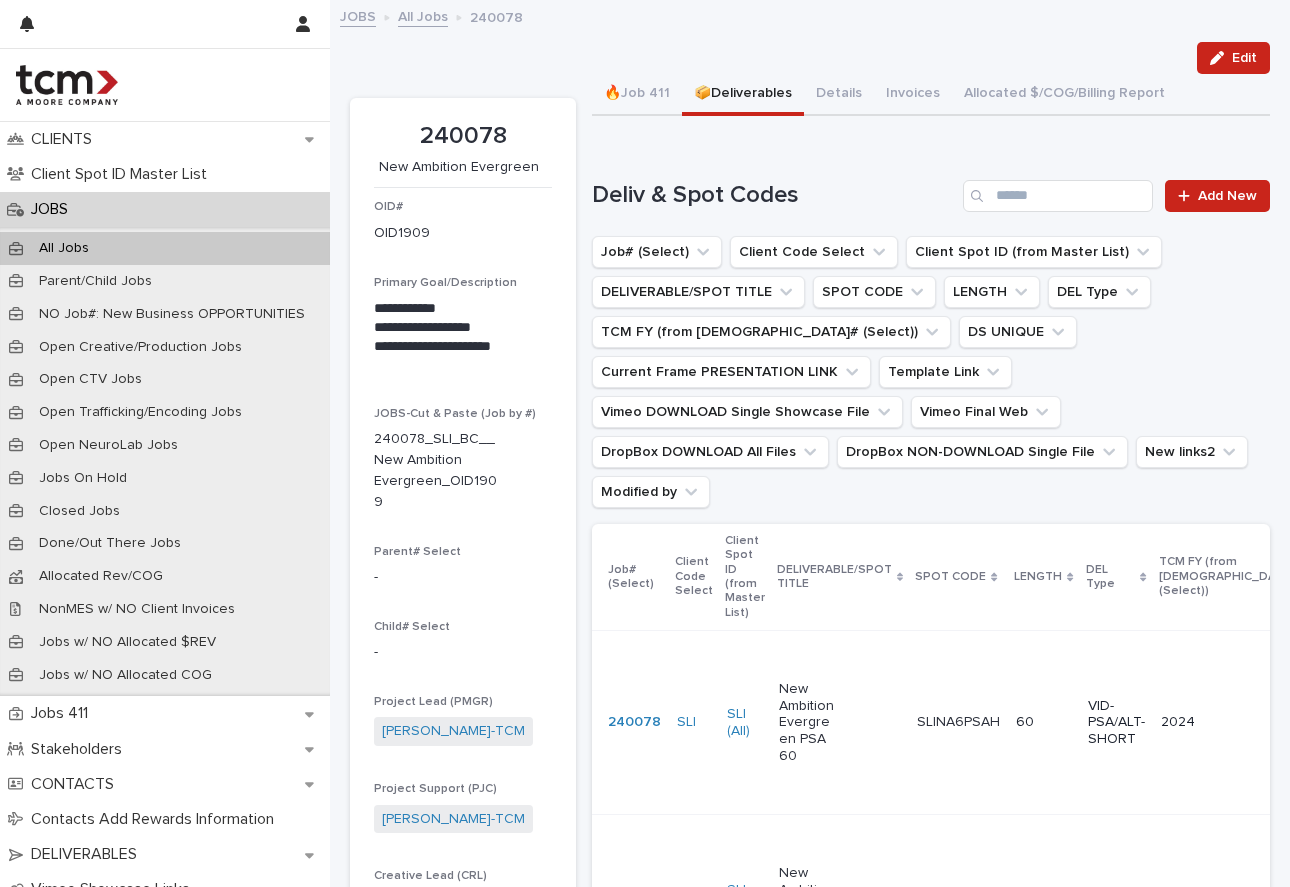 click on "JOBS" at bounding box center [358, 15] 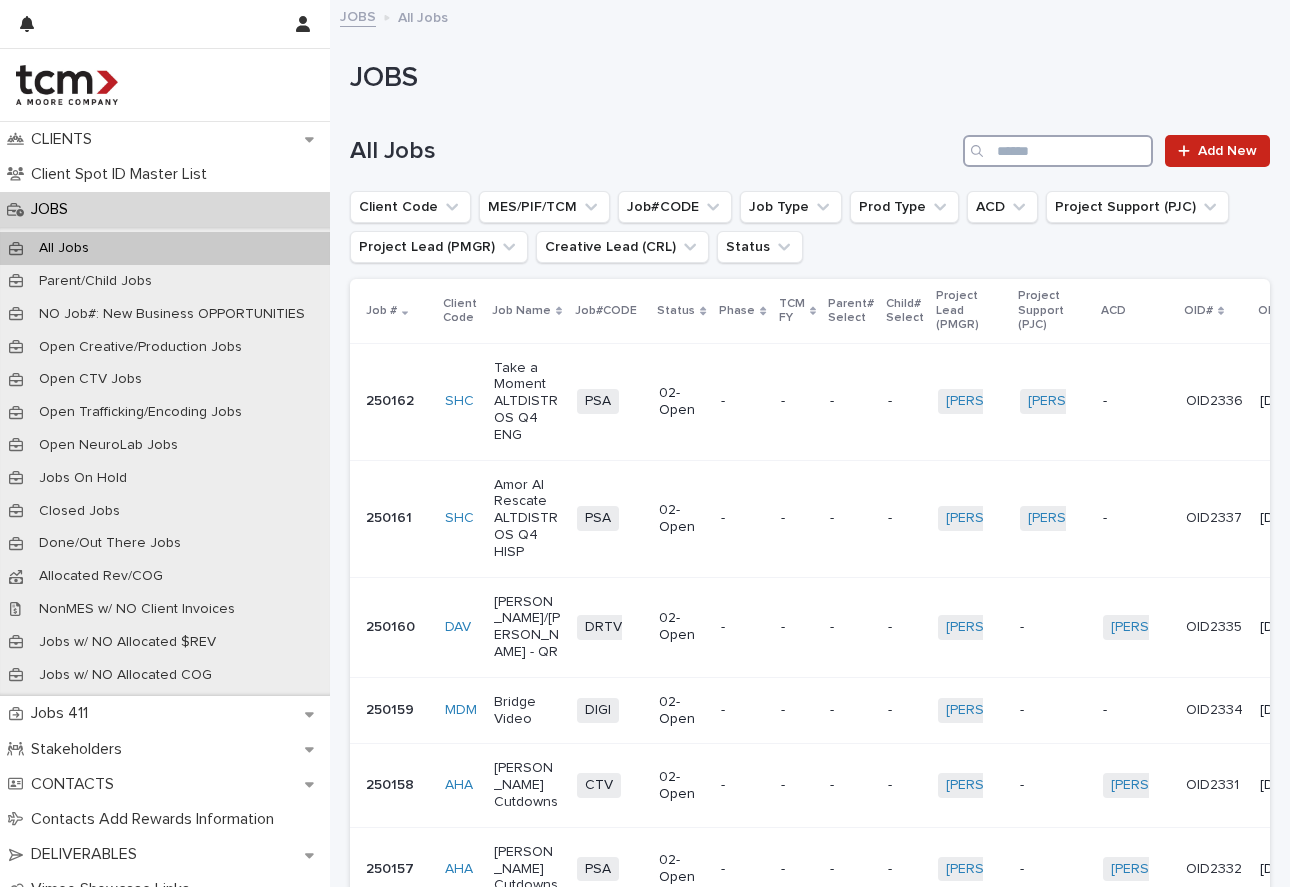 click at bounding box center [1058, 151] 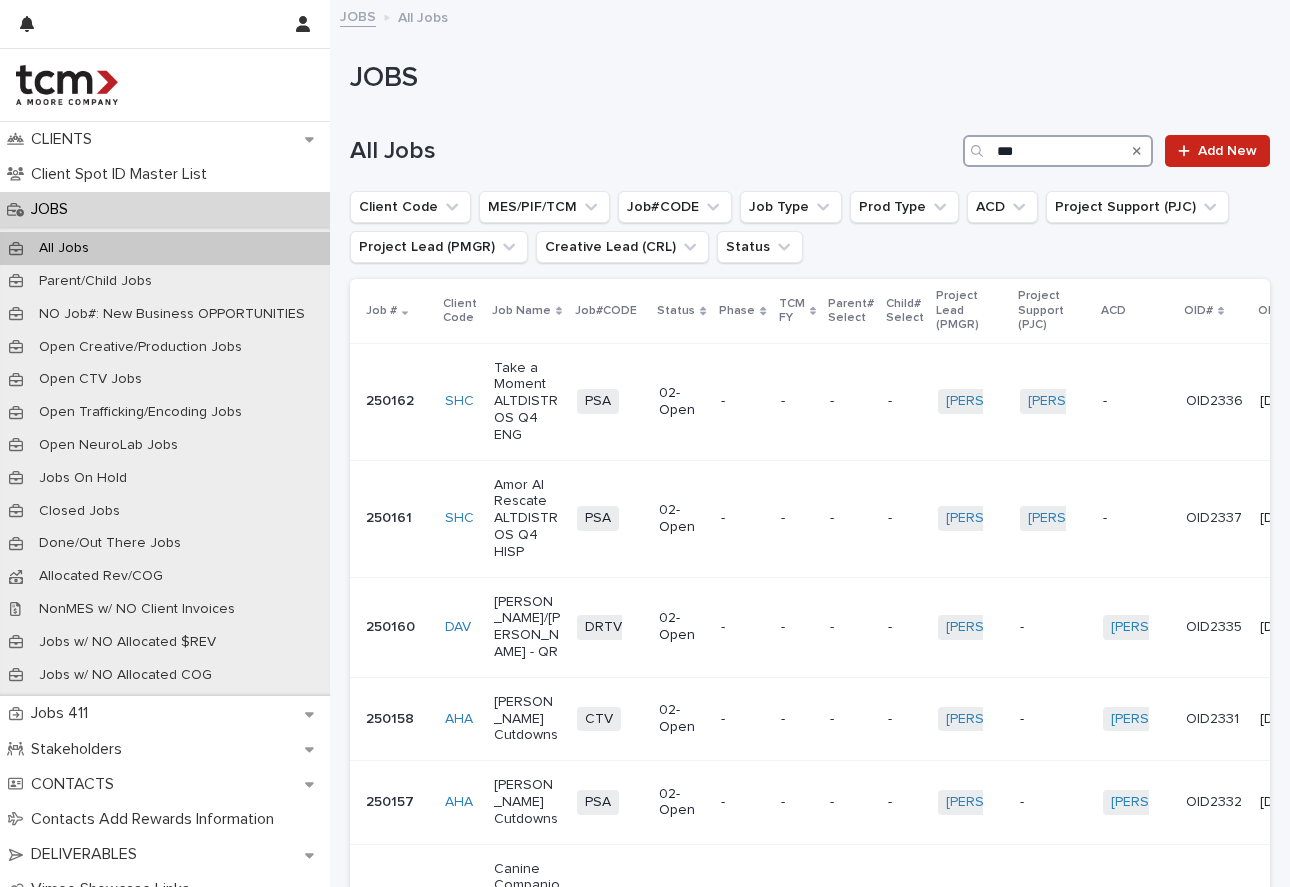 type on "***" 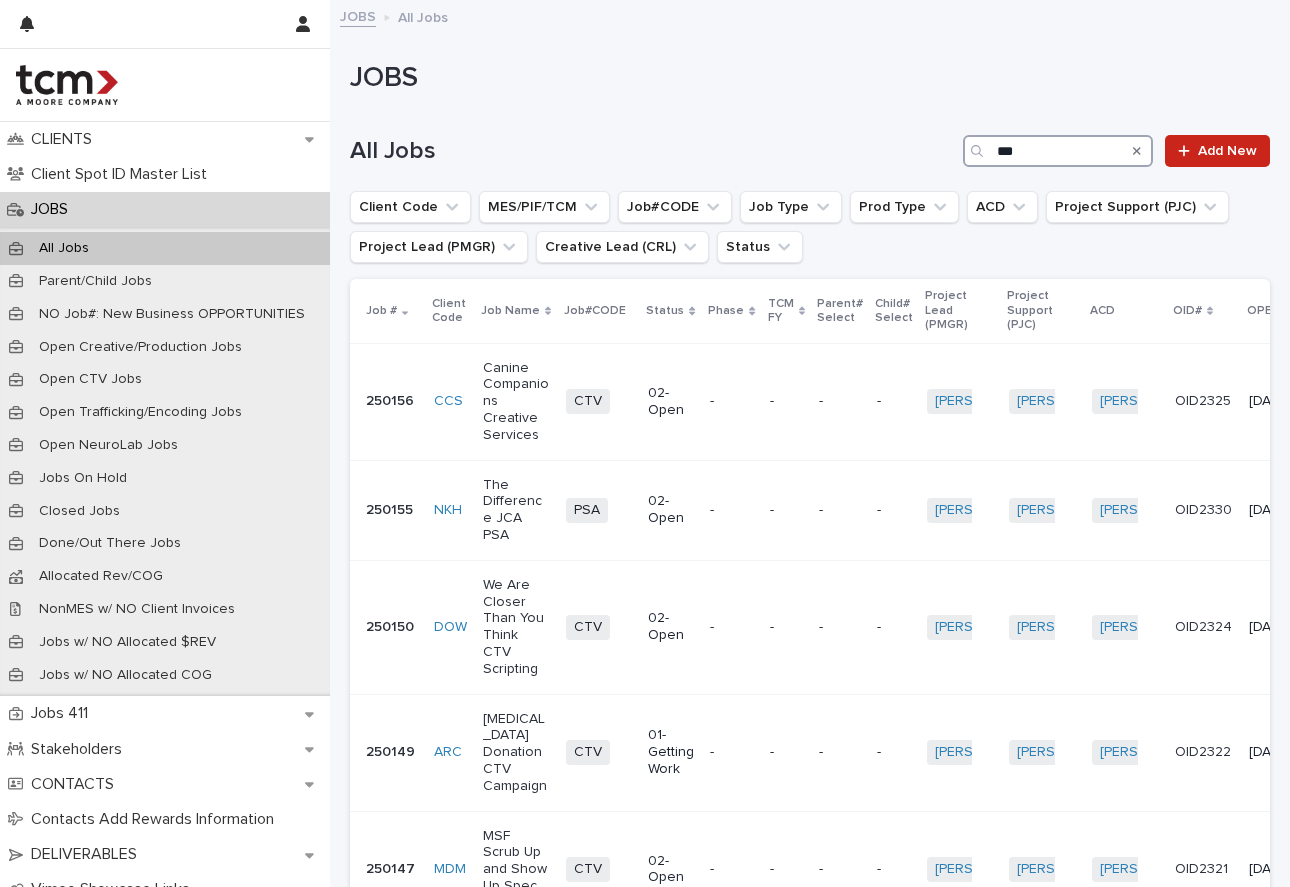click on "***" at bounding box center (1058, 151) 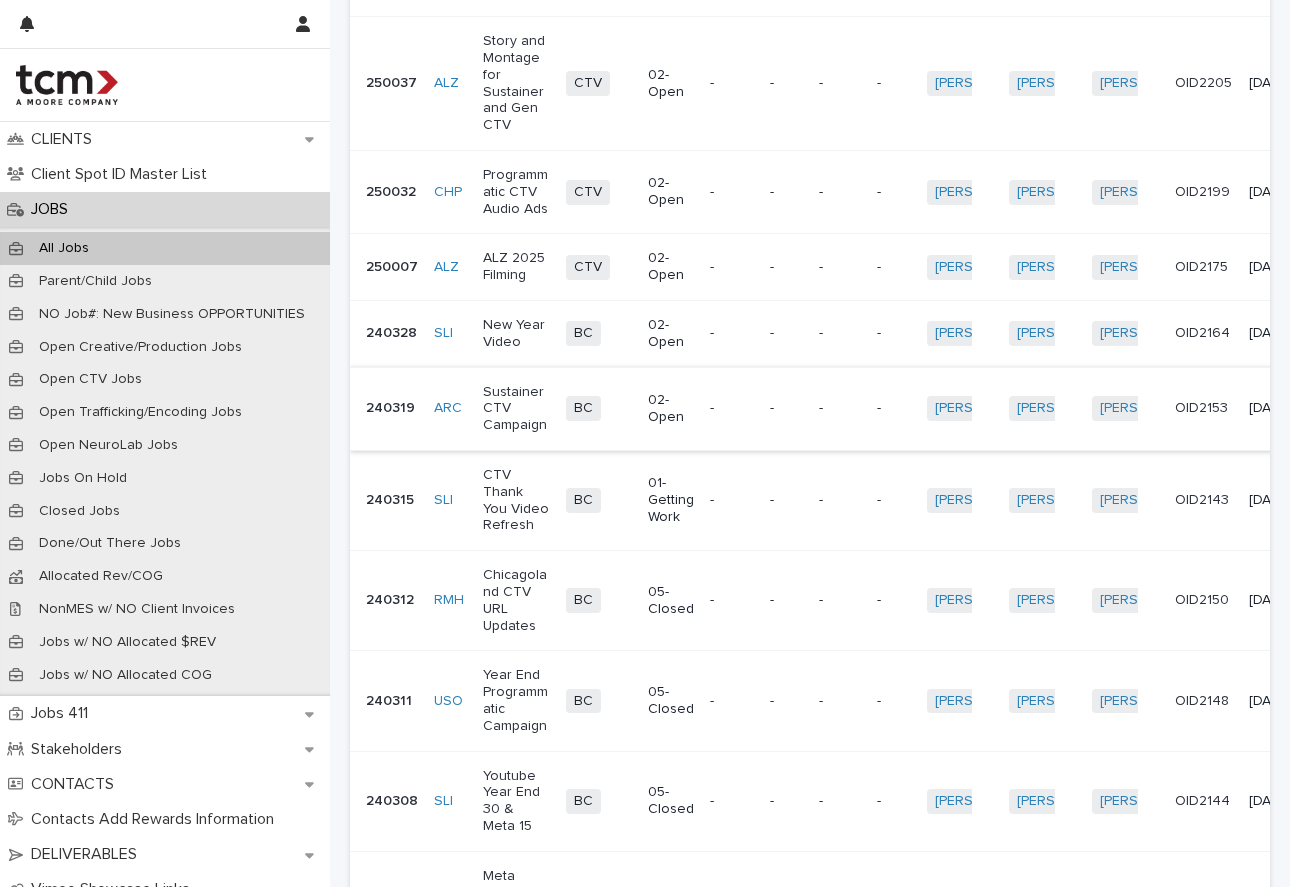 scroll, scrollTop: 2502, scrollLeft: 0, axis: vertical 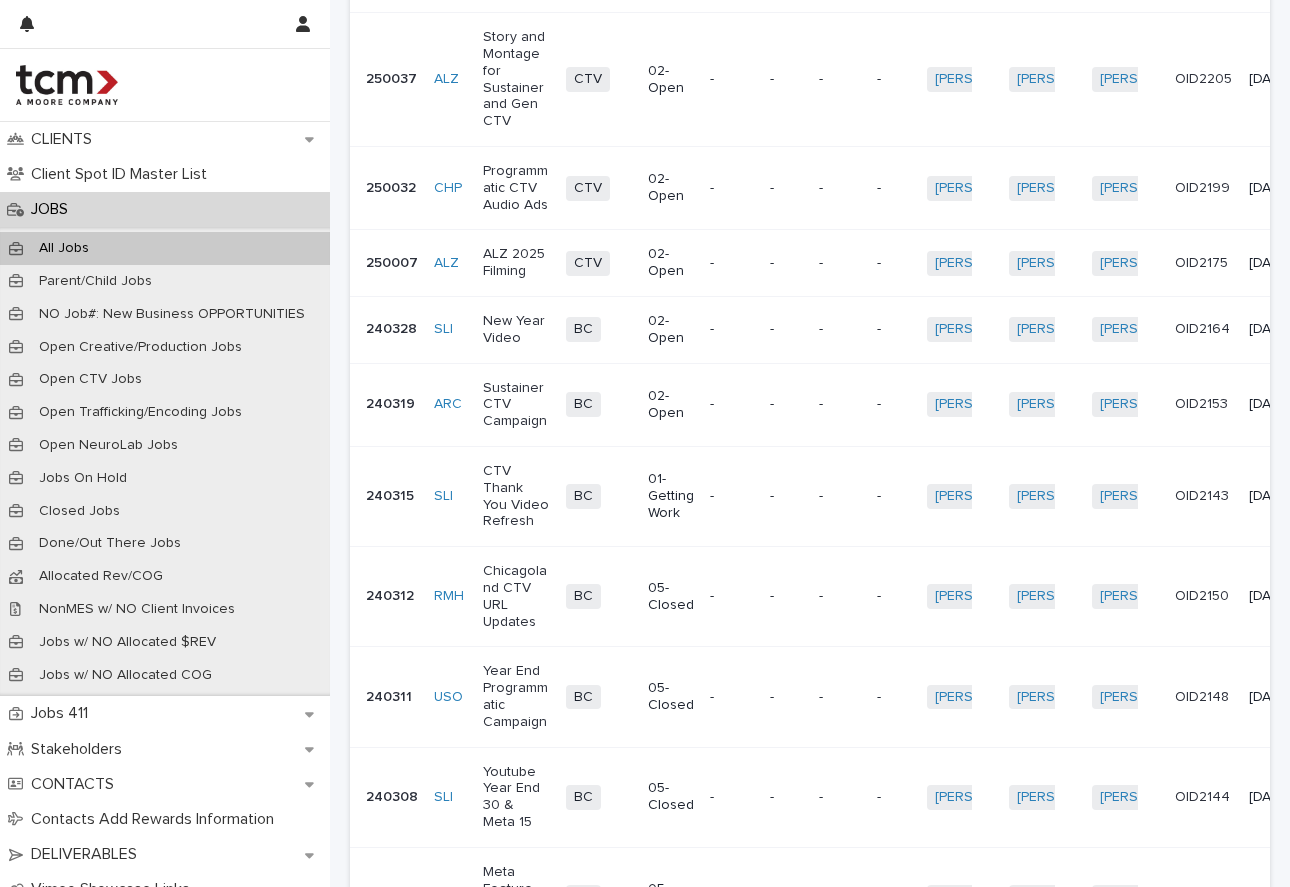 click 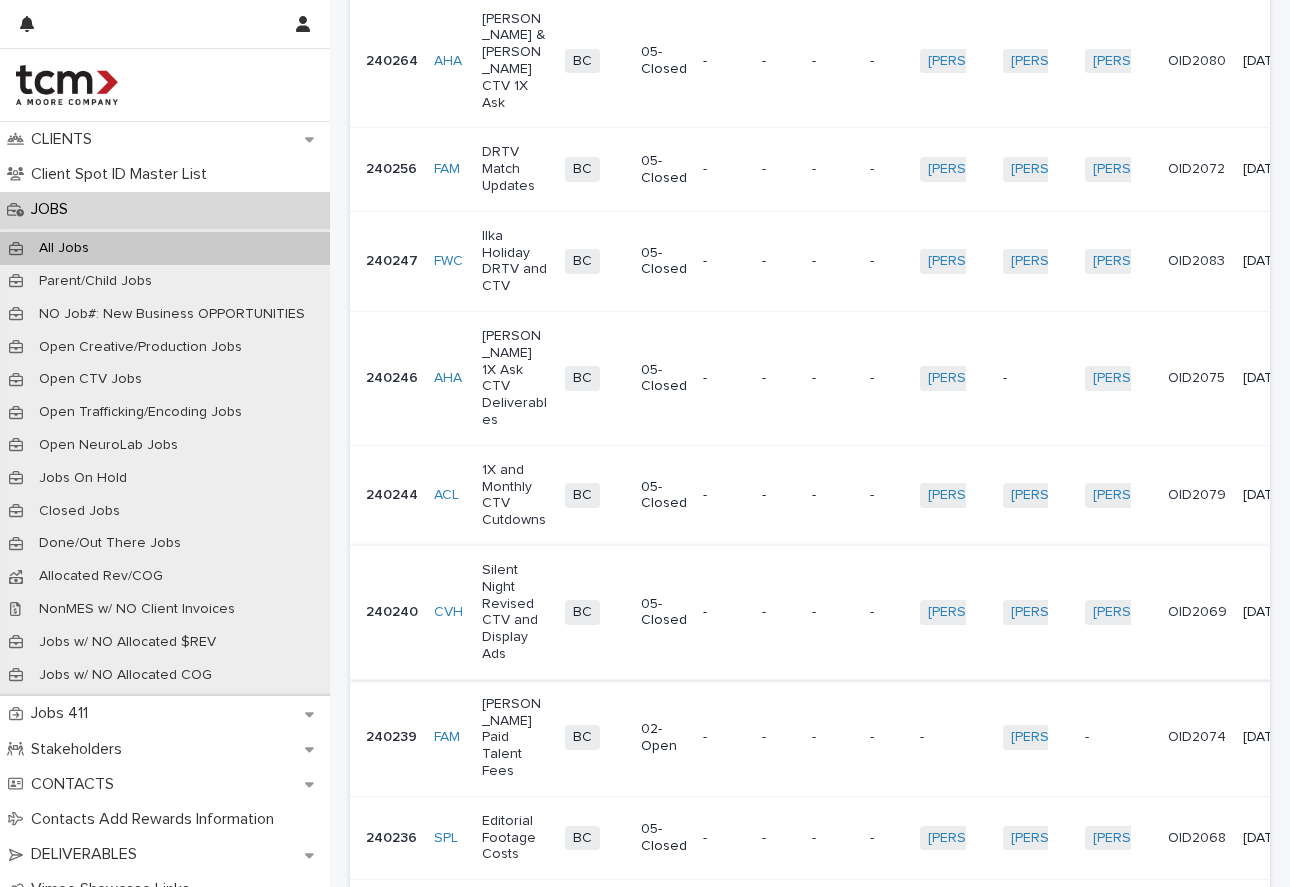 scroll, scrollTop: 981, scrollLeft: 0, axis: vertical 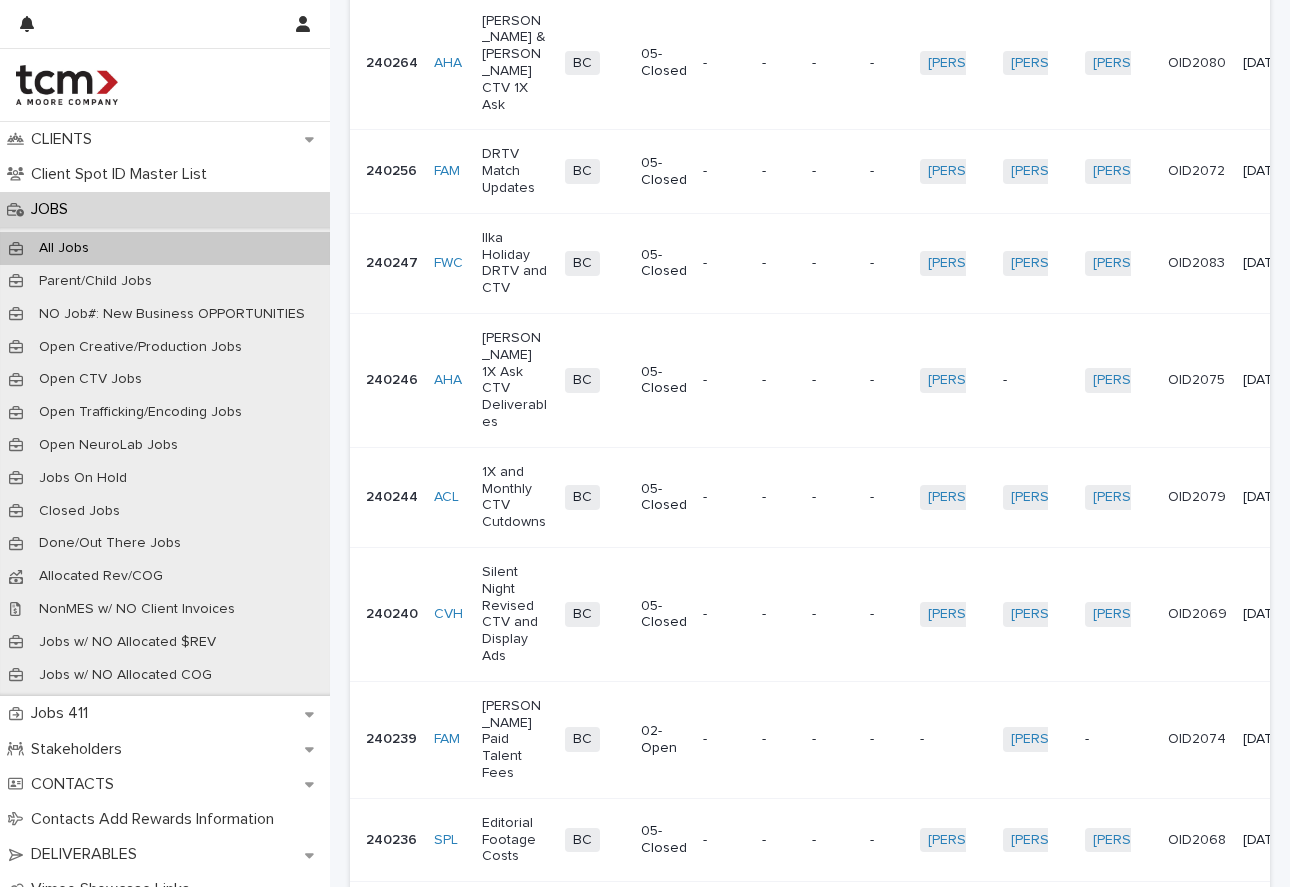 click on "Silent Night Revised CTV and Display Ads" at bounding box center (515, 614) 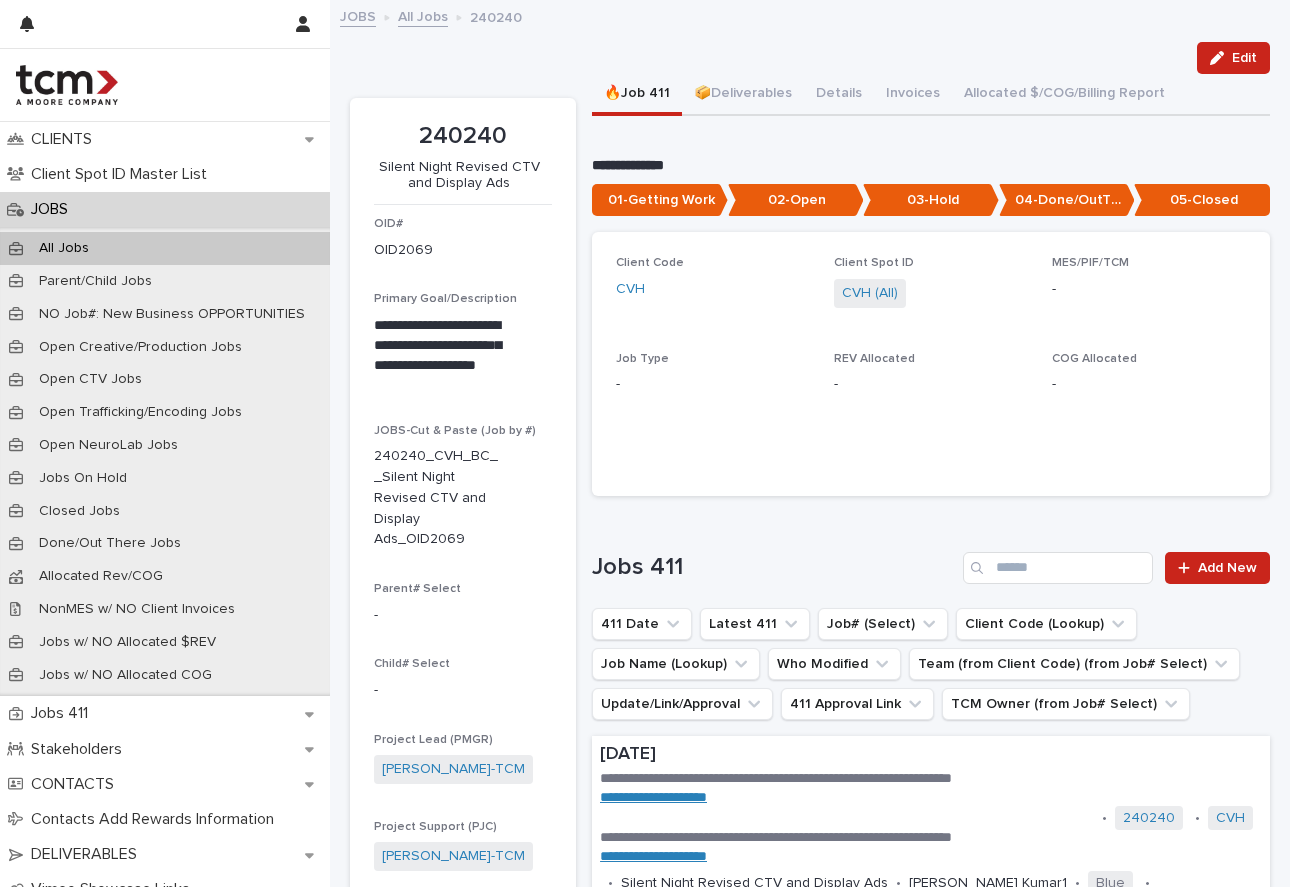 scroll, scrollTop: 0, scrollLeft: 0, axis: both 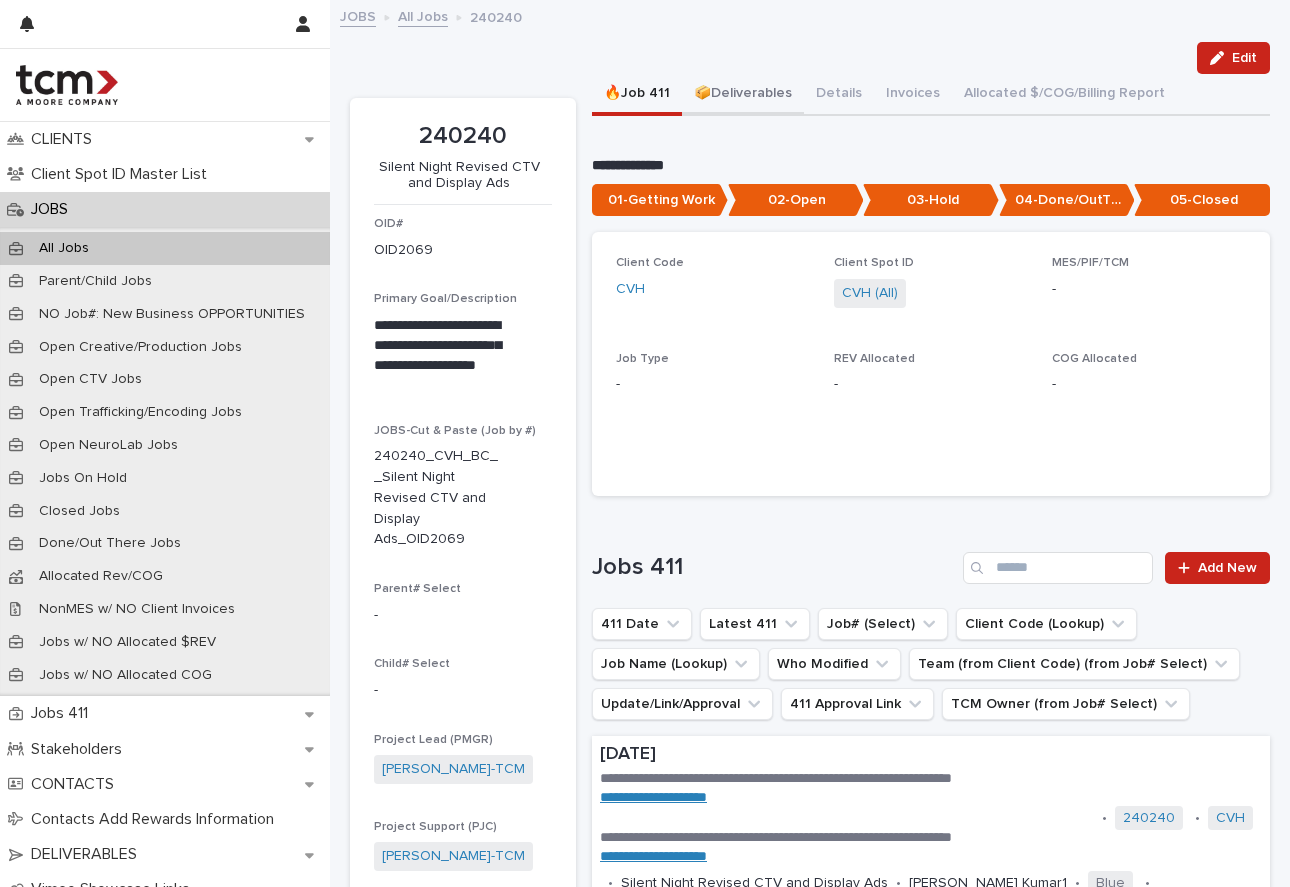 click on "📦Deliverables" at bounding box center [743, 95] 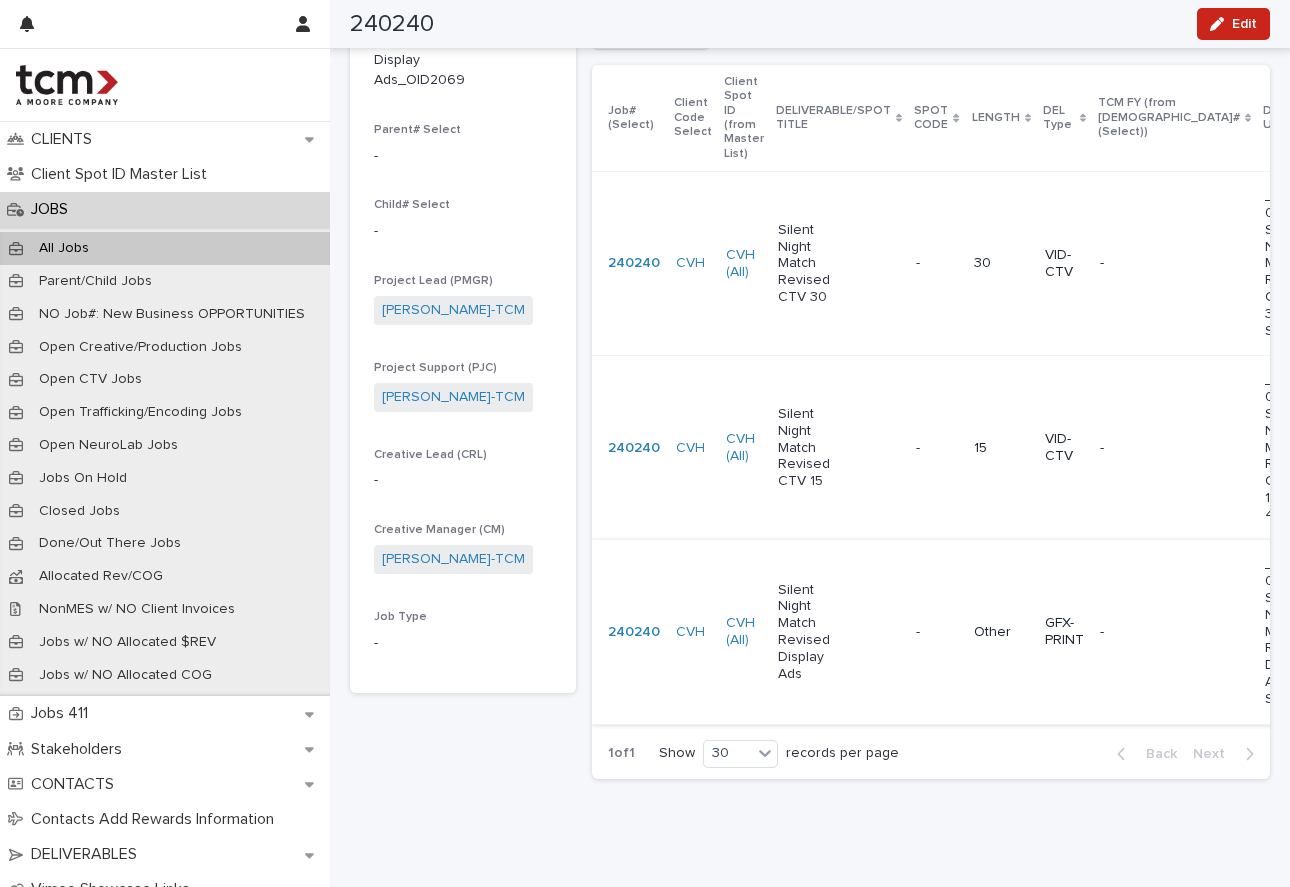scroll, scrollTop: 458, scrollLeft: 0, axis: vertical 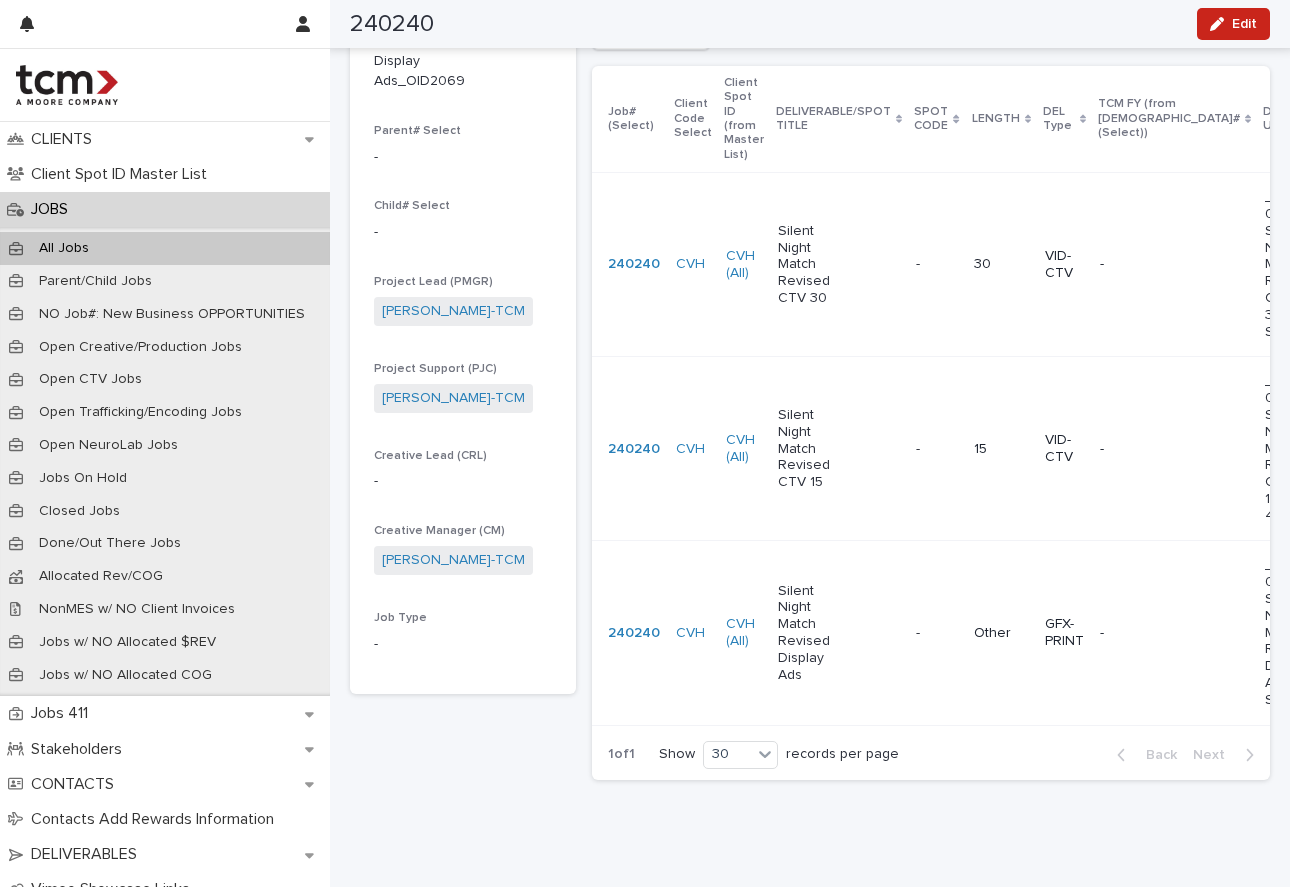 click on "Silent Night Match Revised Display Ads" at bounding box center (807, 633) 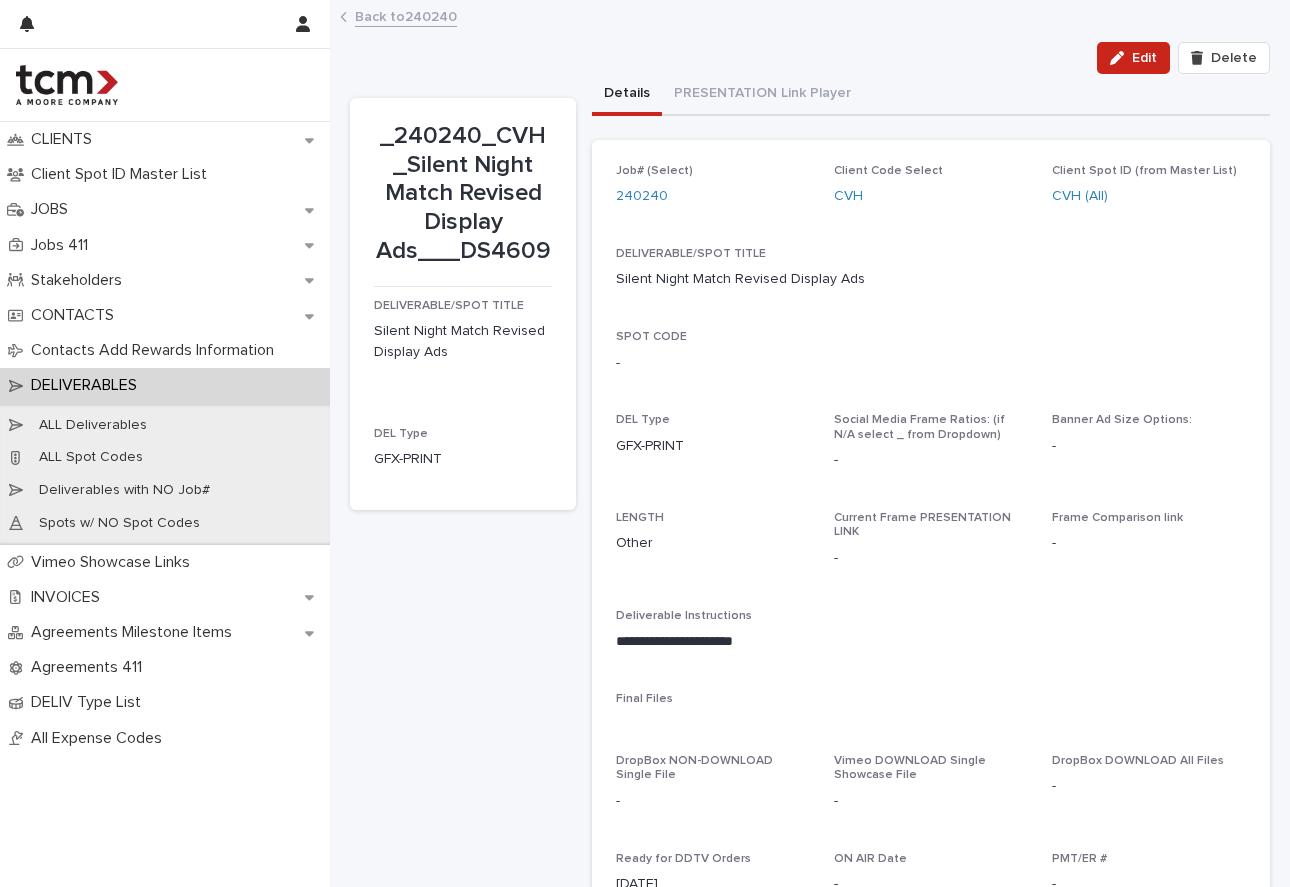 scroll, scrollTop: 0, scrollLeft: 0, axis: both 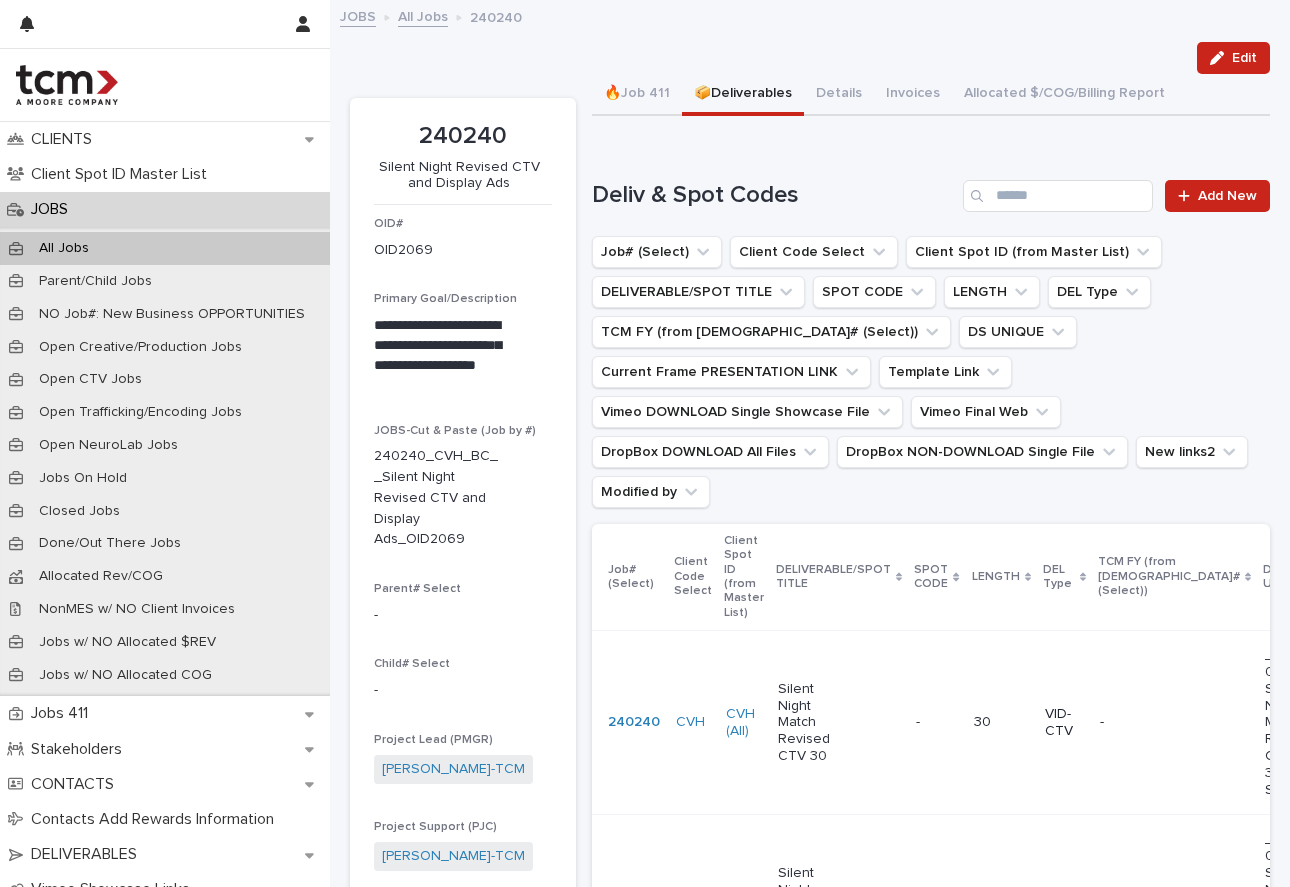 click on "JOBS" at bounding box center [358, 15] 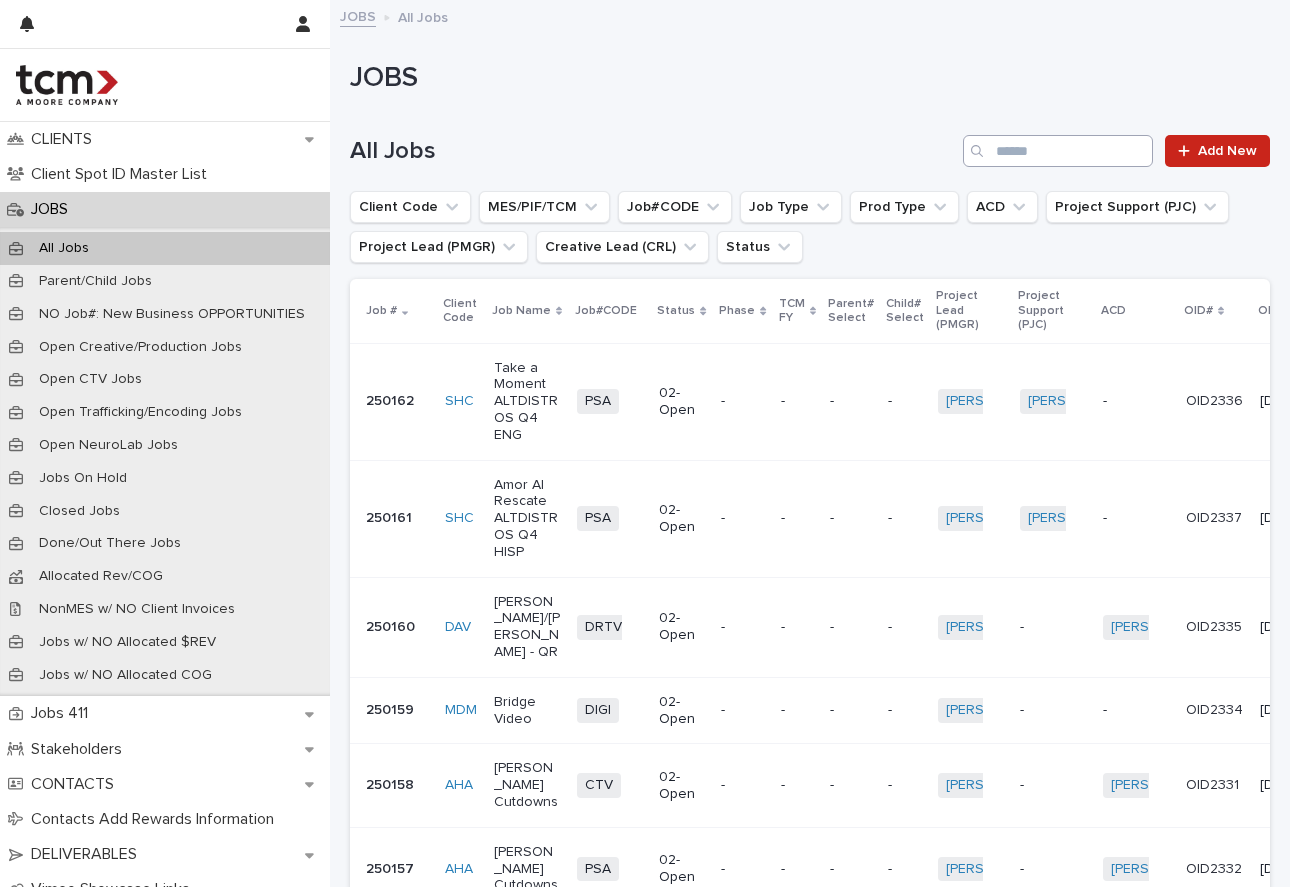 drag, startPoint x: 982, startPoint y: 130, endPoint x: 1012, endPoint y: 142, distance: 32.31099 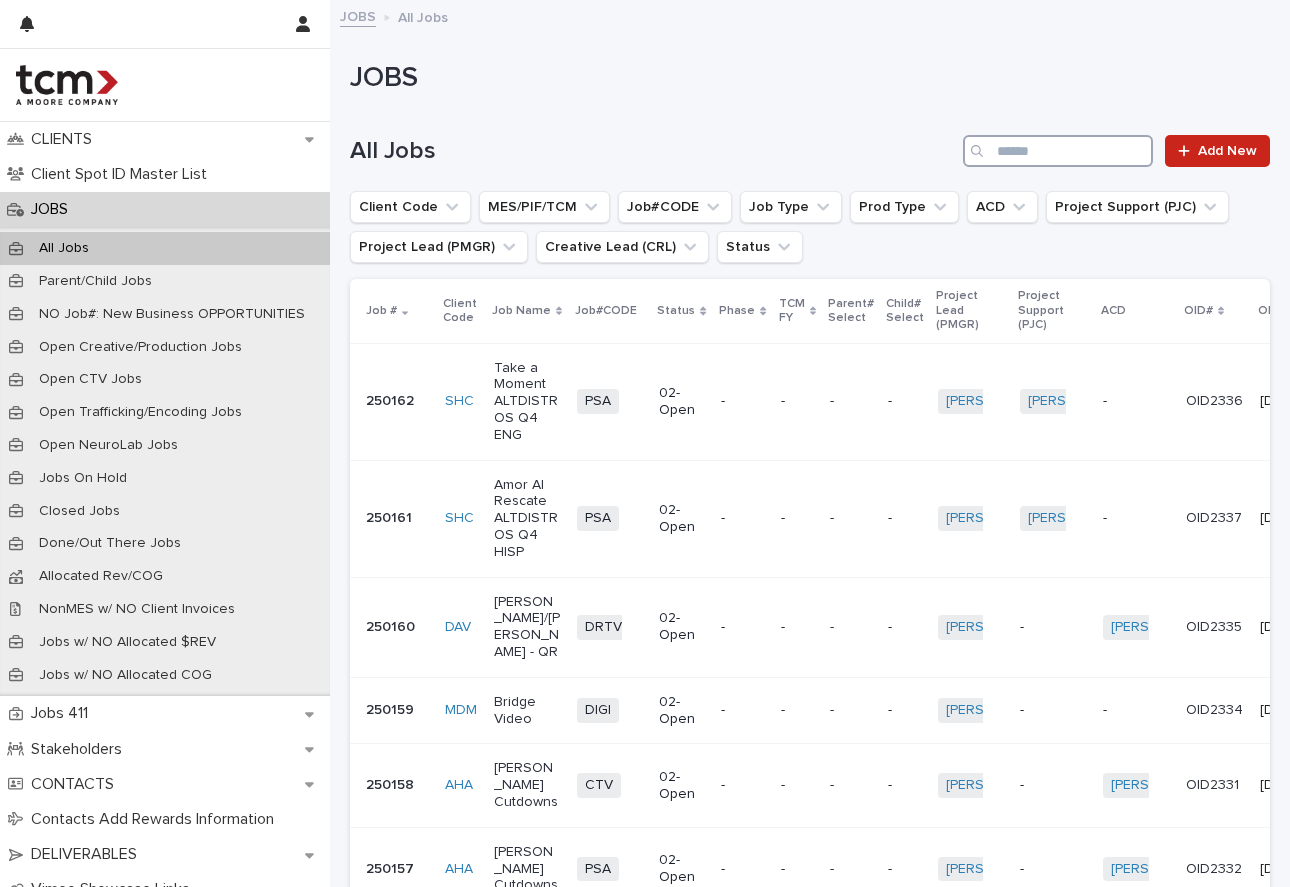 click at bounding box center (1058, 151) 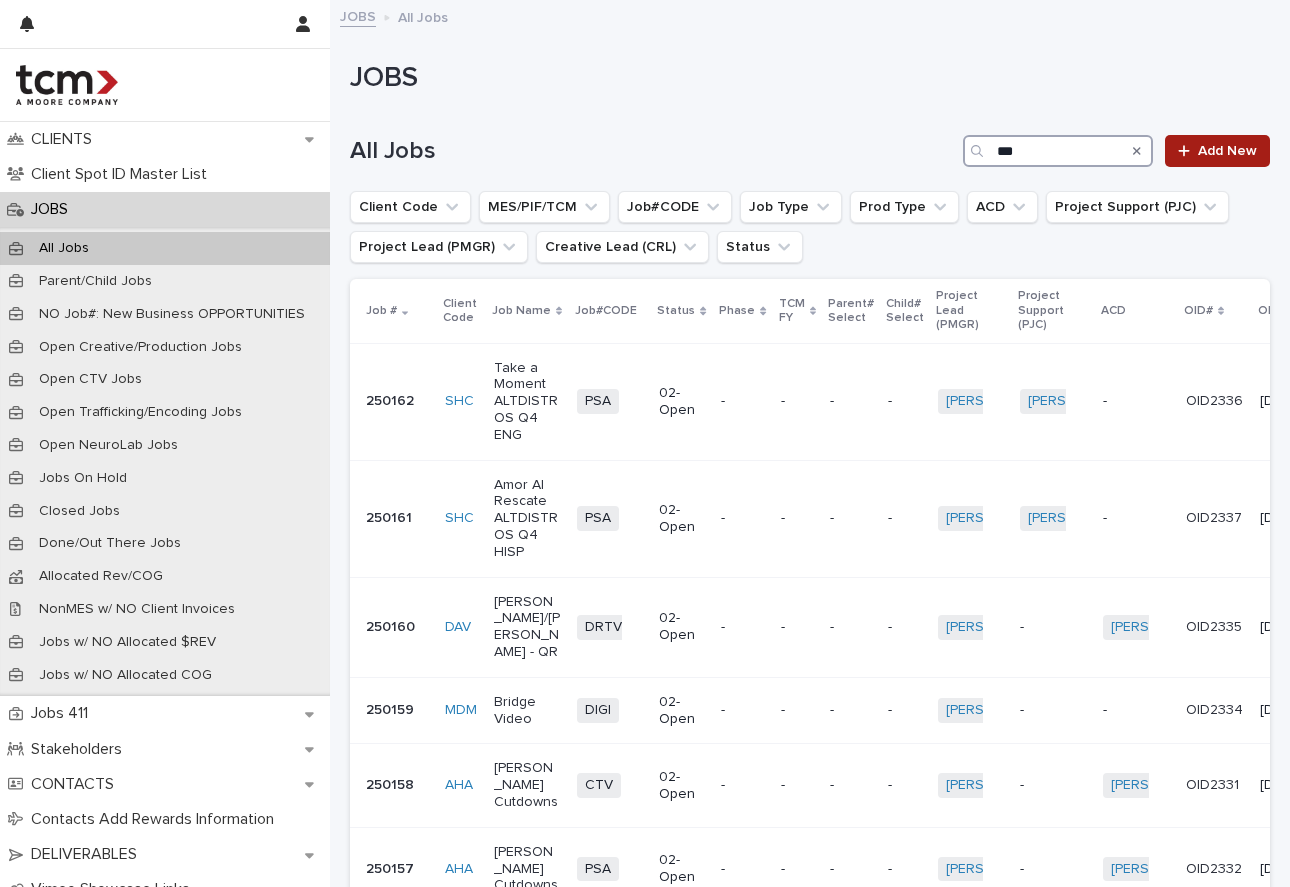type on "***" 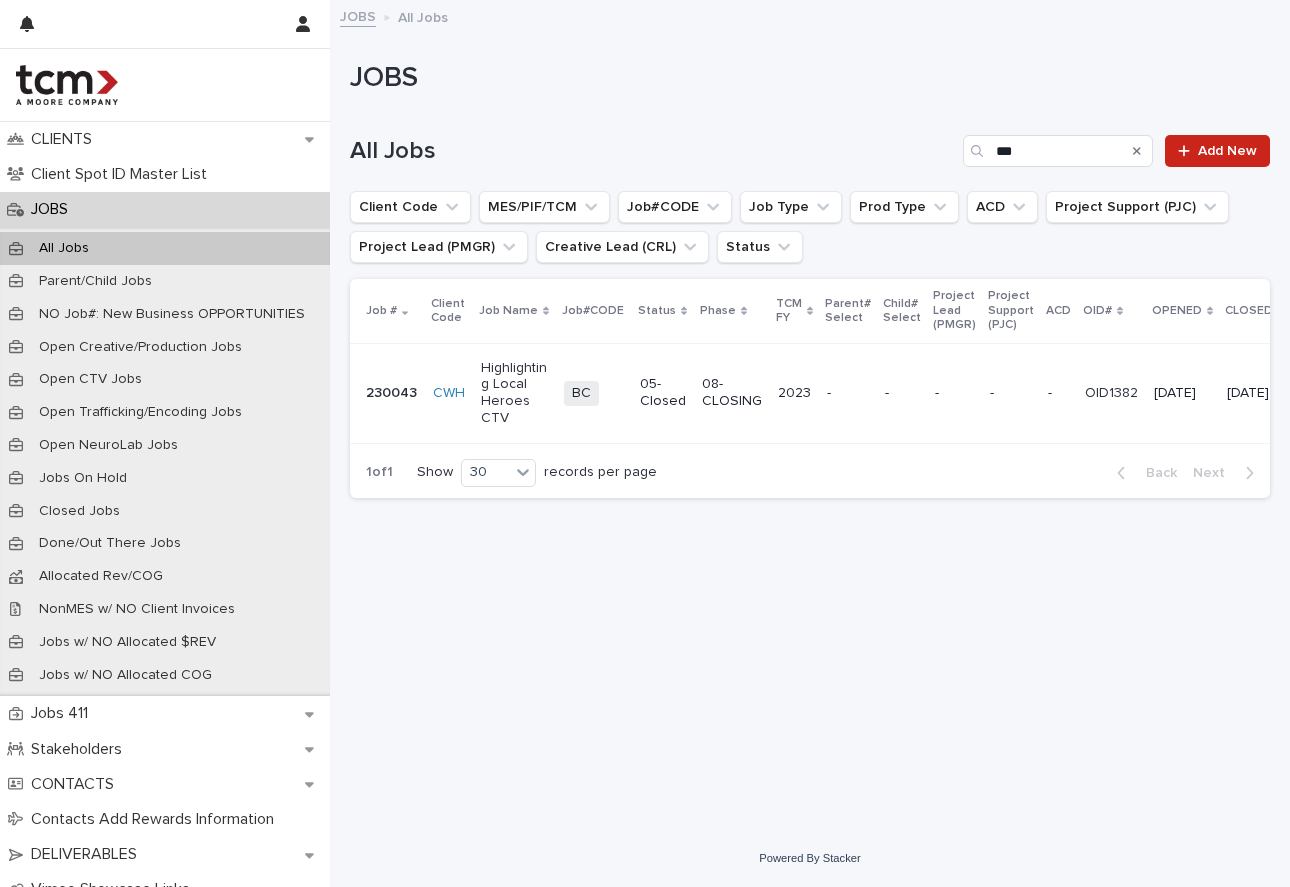 click on "CWH" at bounding box center (449, 393) 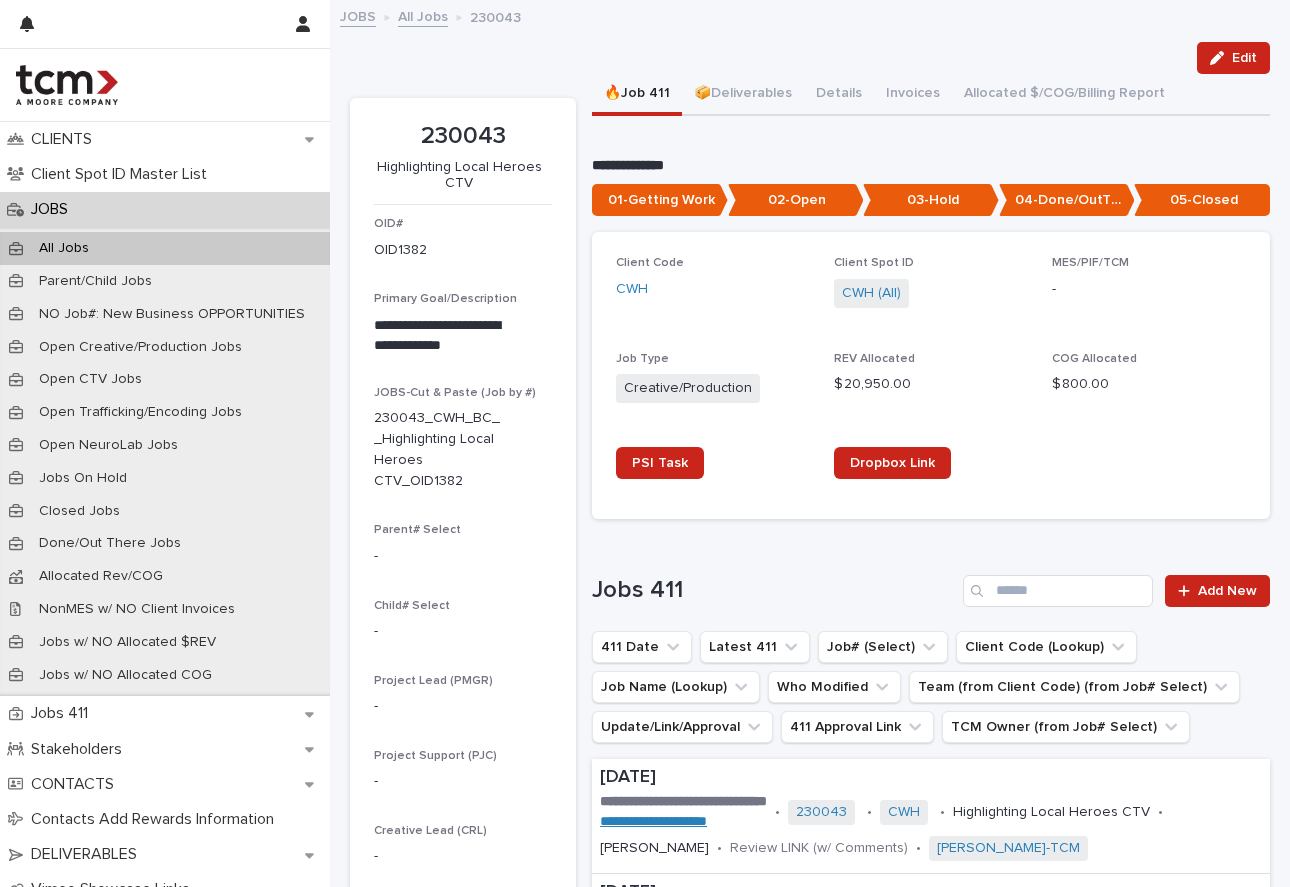 scroll, scrollTop: 0, scrollLeft: 0, axis: both 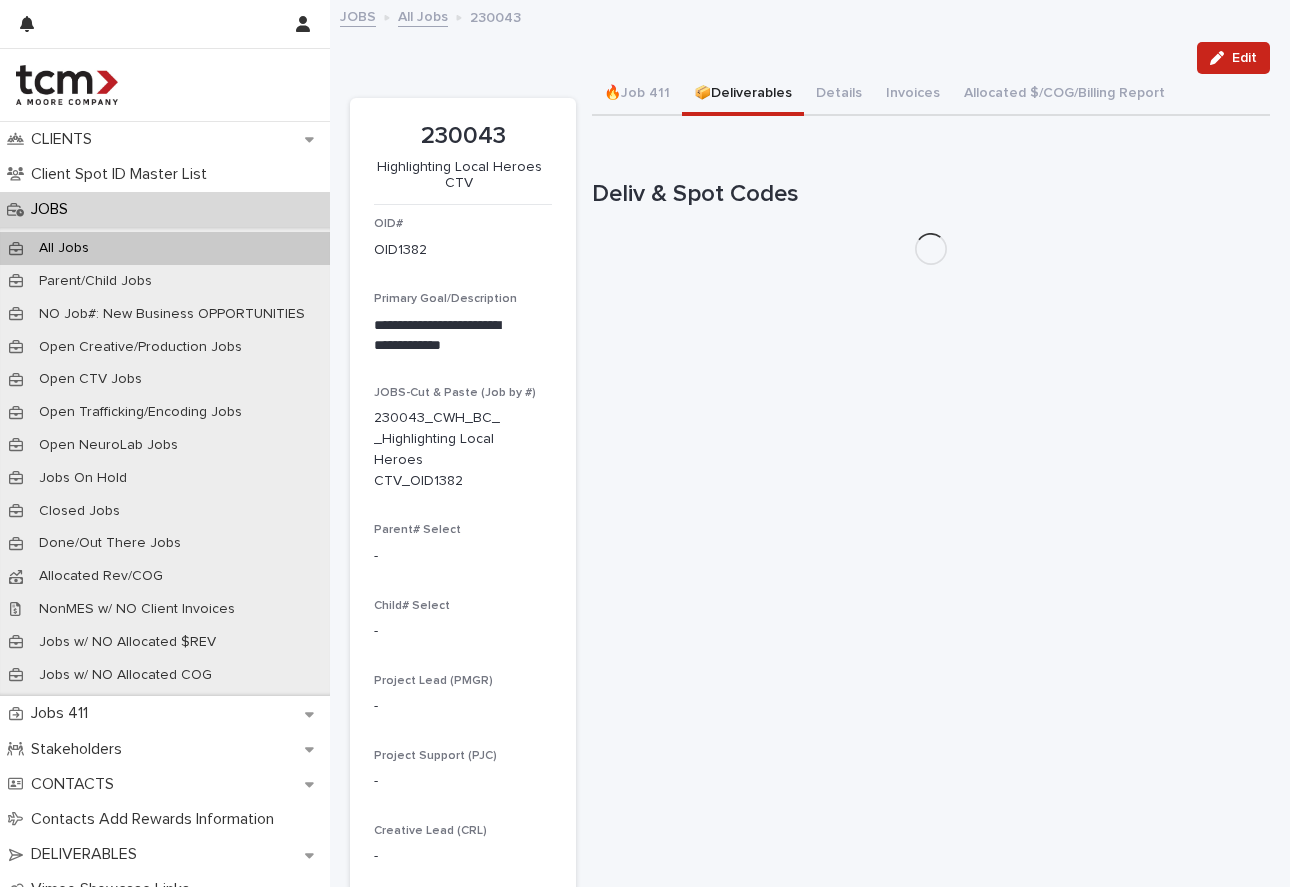 click on "📦Deliverables" at bounding box center [743, 95] 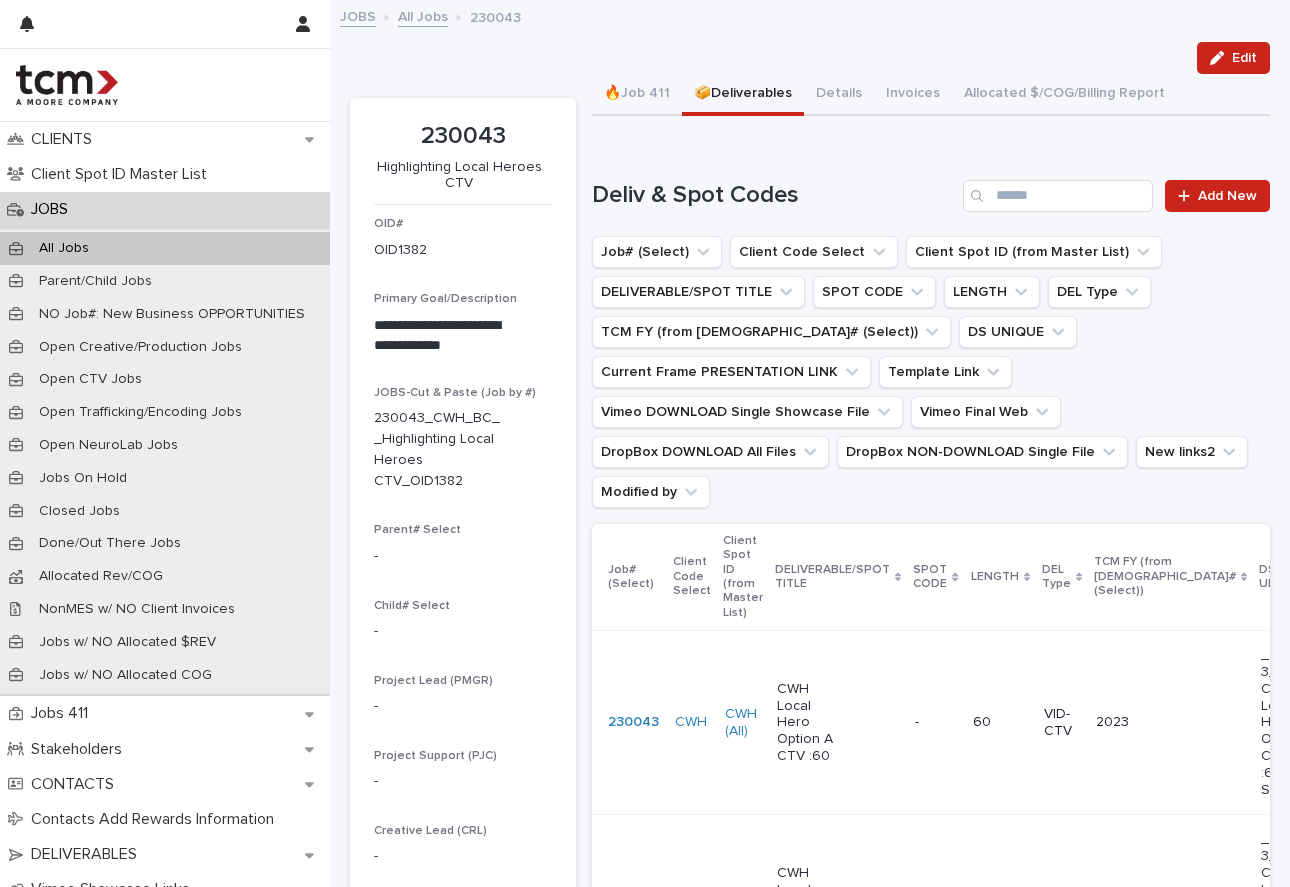 scroll, scrollTop: 0, scrollLeft: 0, axis: both 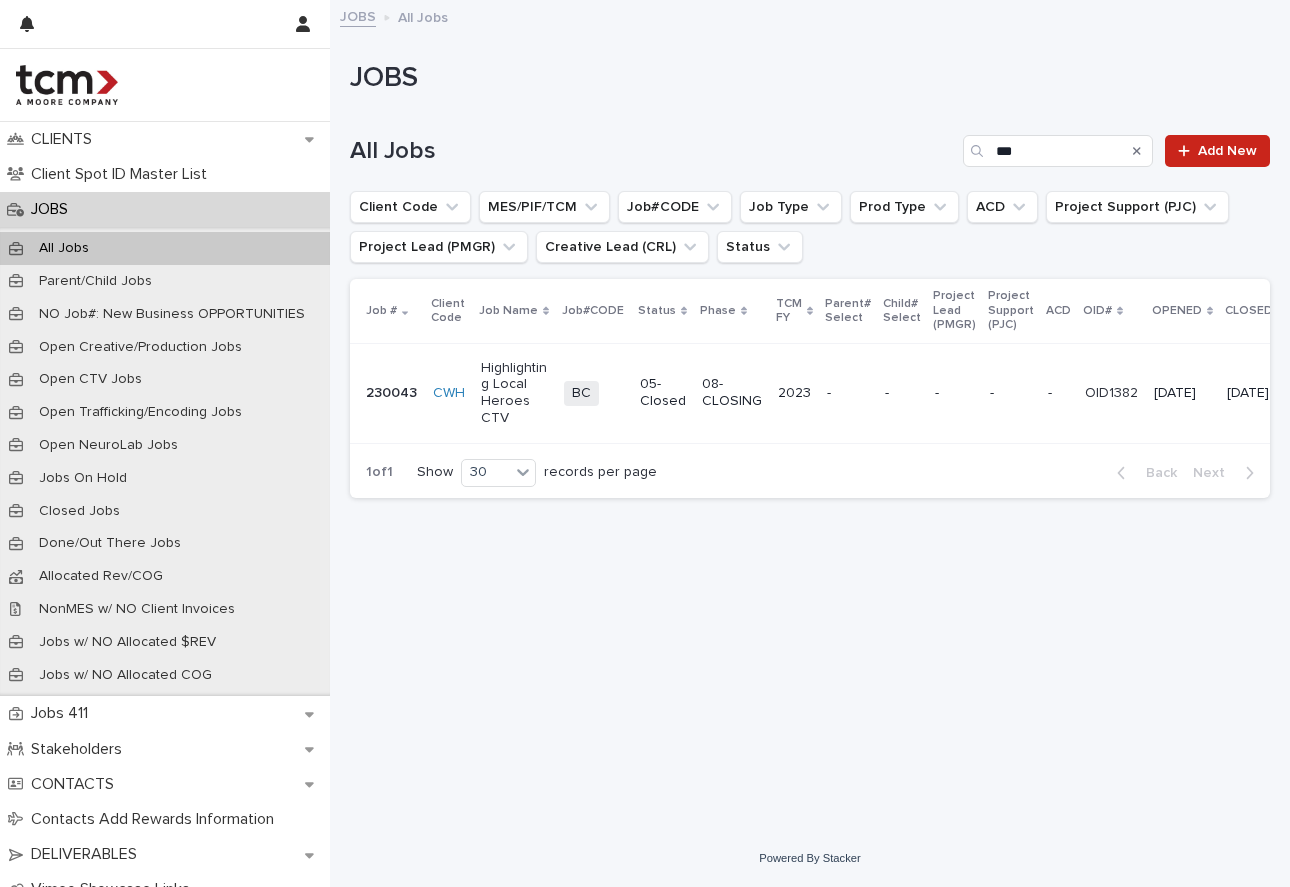 click on "JOBS" at bounding box center [358, 15] 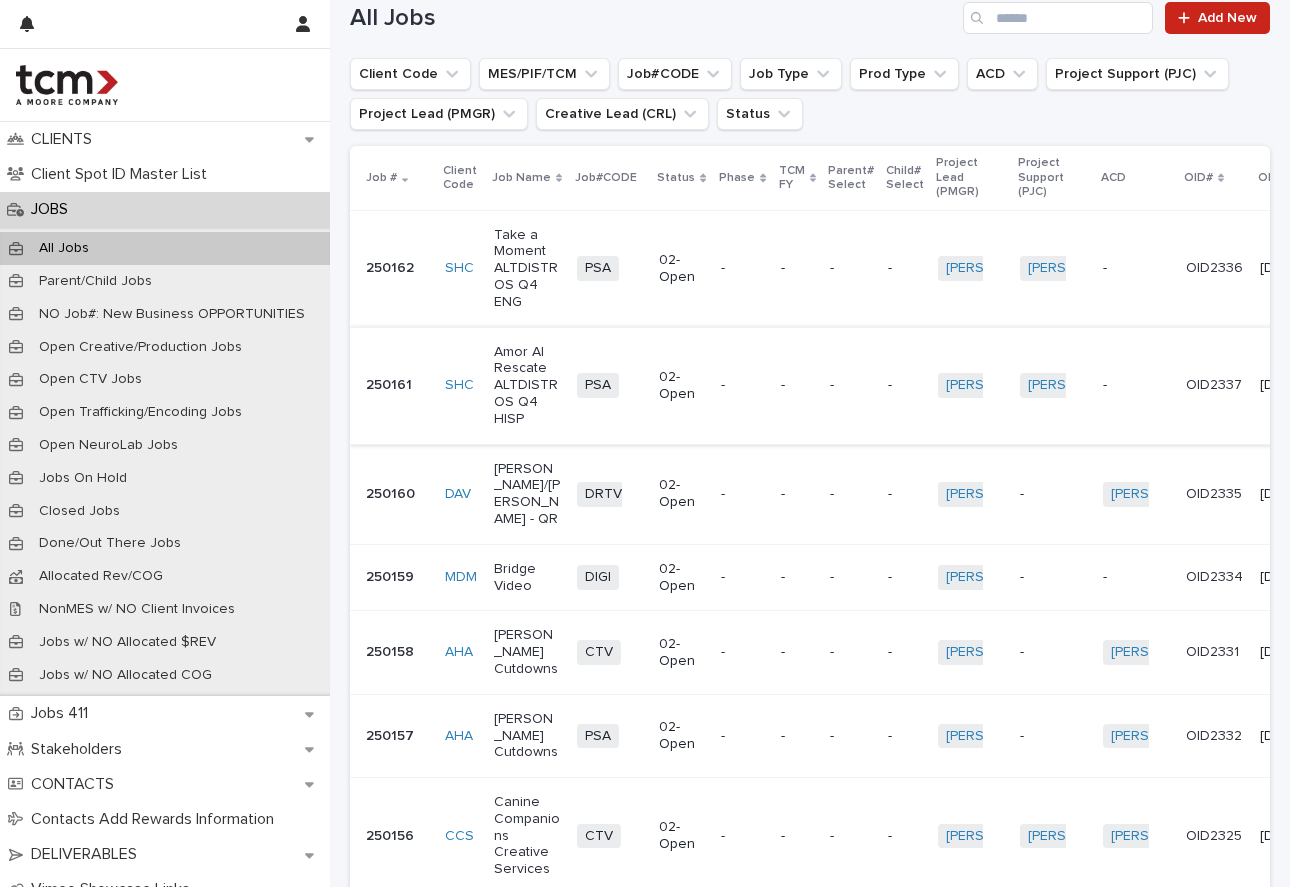scroll, scrollTop: 134, scrollLeft: 0, axis: vertical 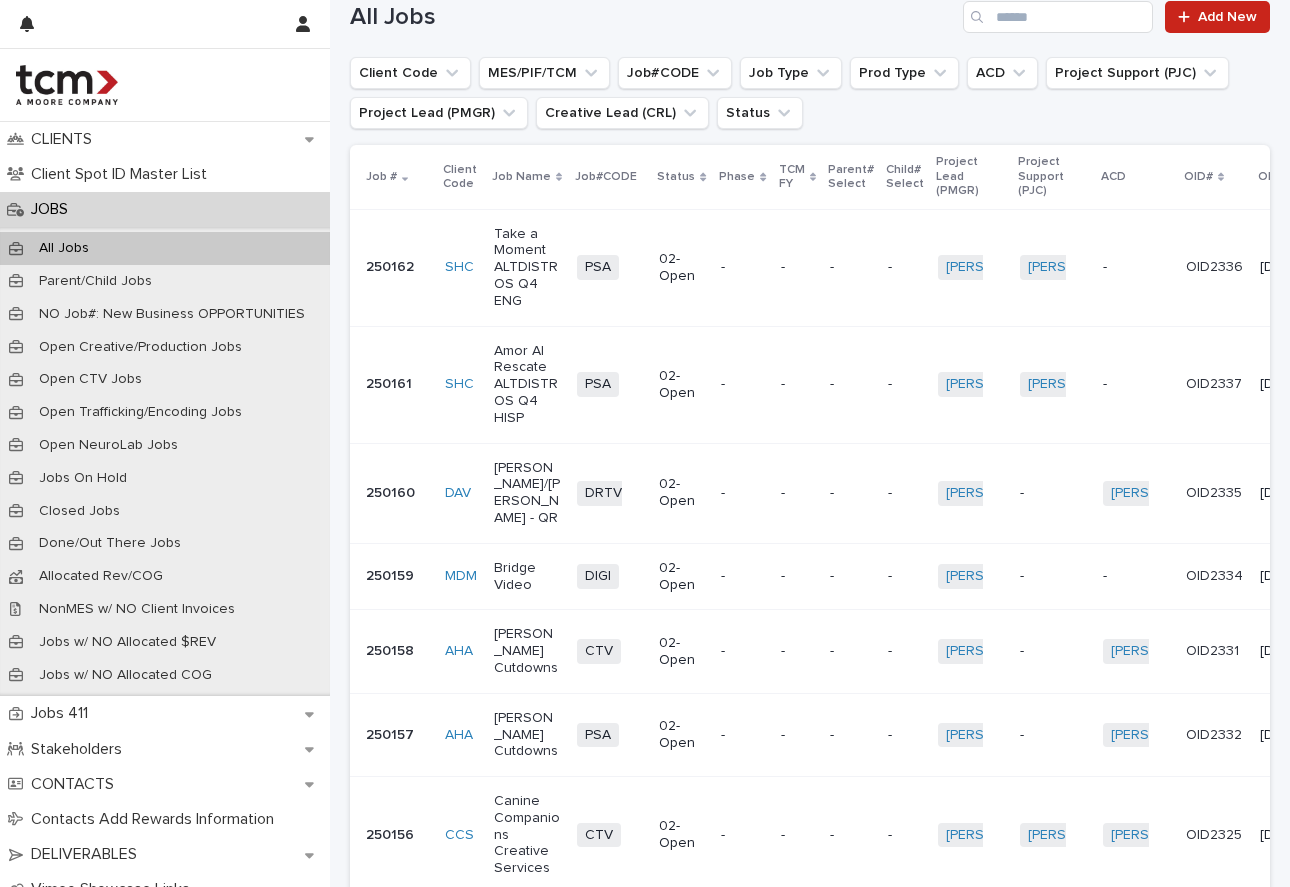 click on "[PERSON_NAME]/[PERSON_NAME] - QR" at bounding box center (527, 493) 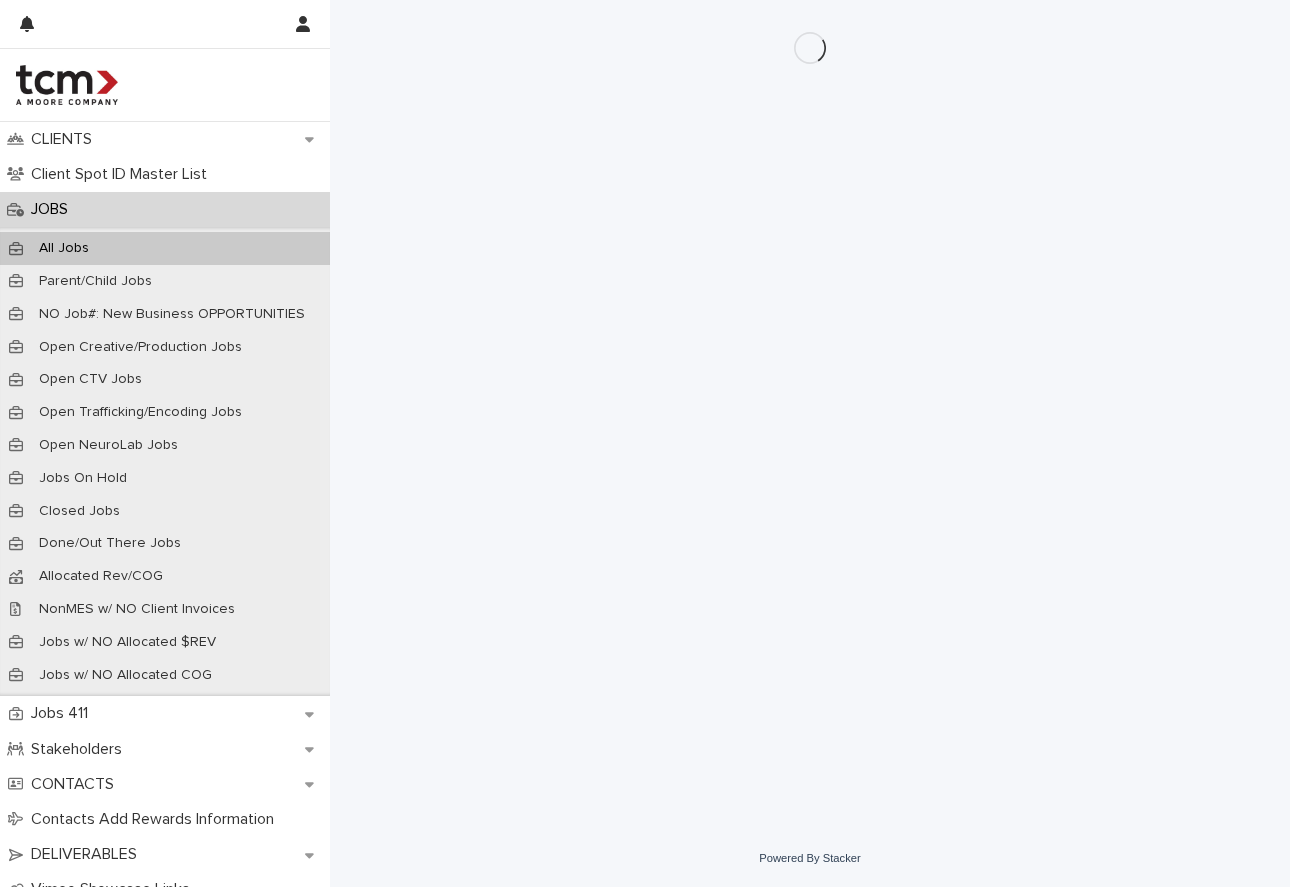scroll, scrollTop: 0, scrollLeft: 0, axis: both 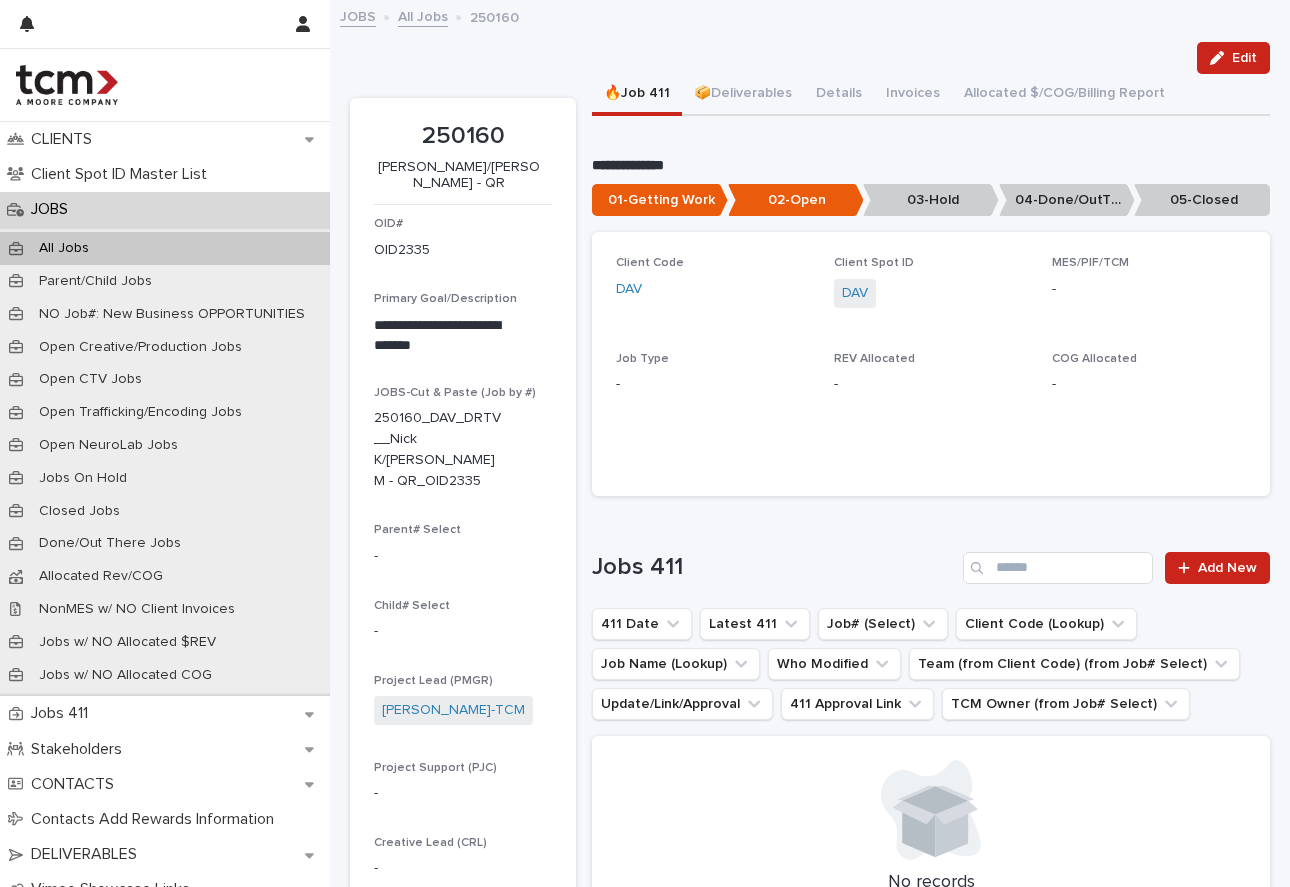 click on "All Jobs" at bounding box center [423, 15] 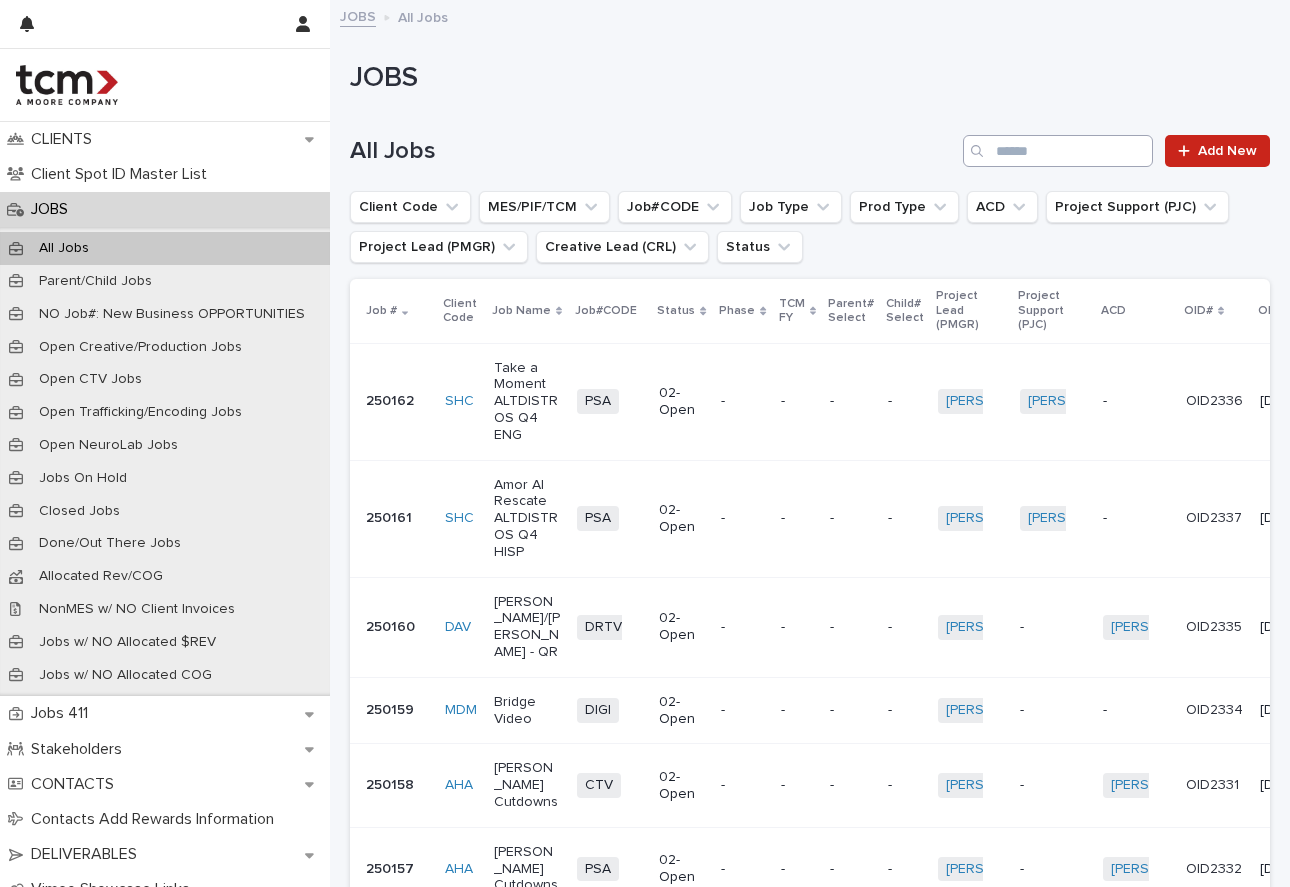 scroll, scrollTop: -1, scrollLeft: 0, axis: vertical 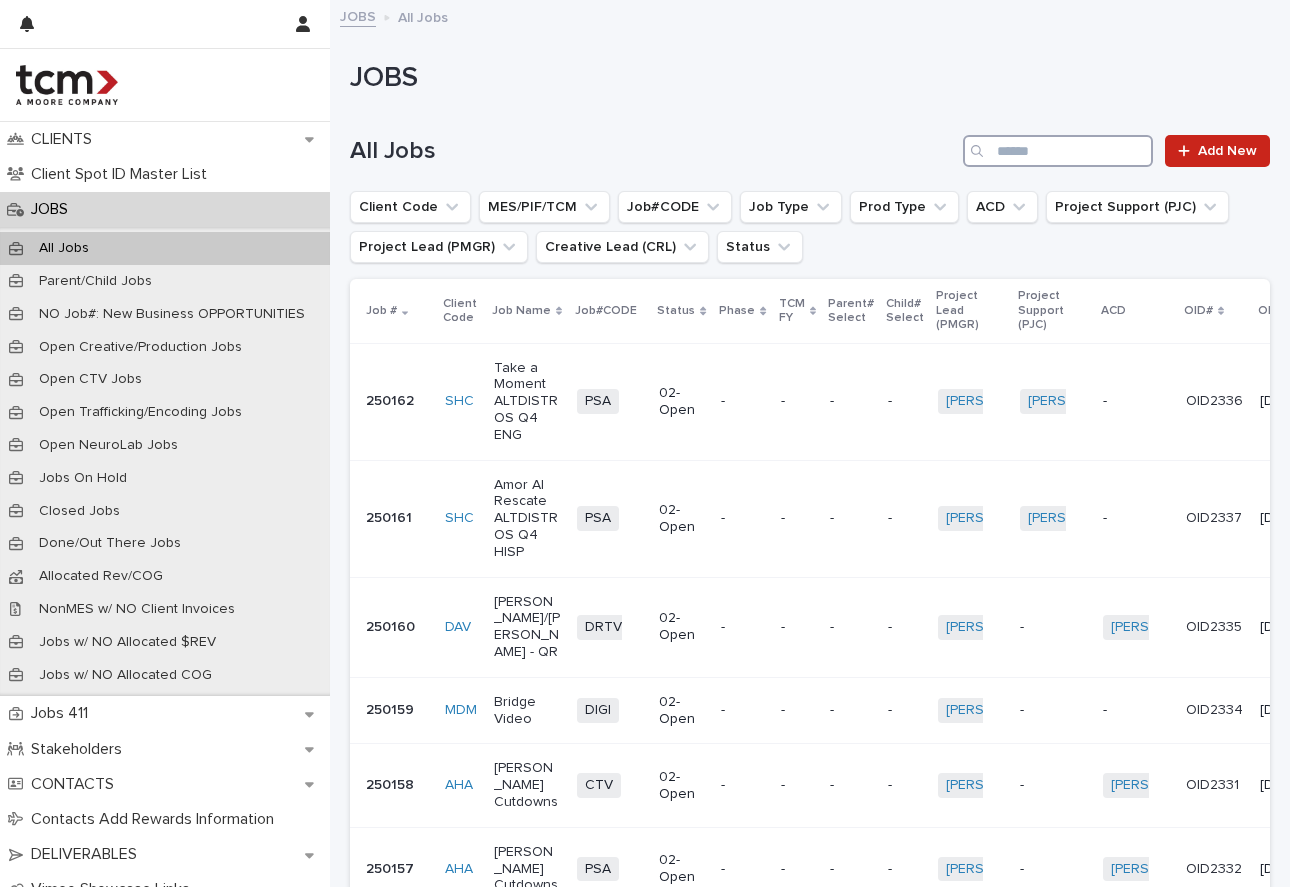 click at bounding box center [1058, 151] 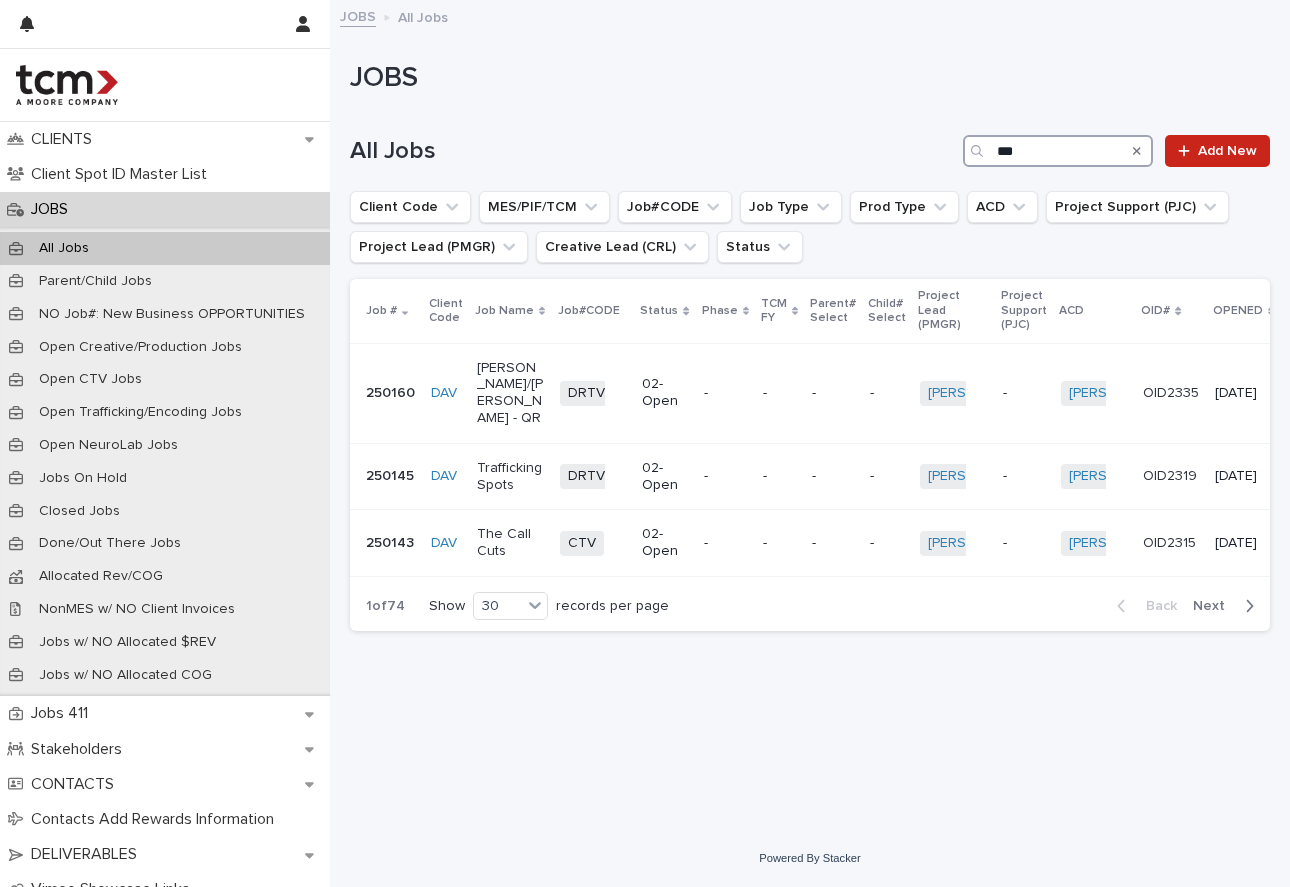 type on "***" 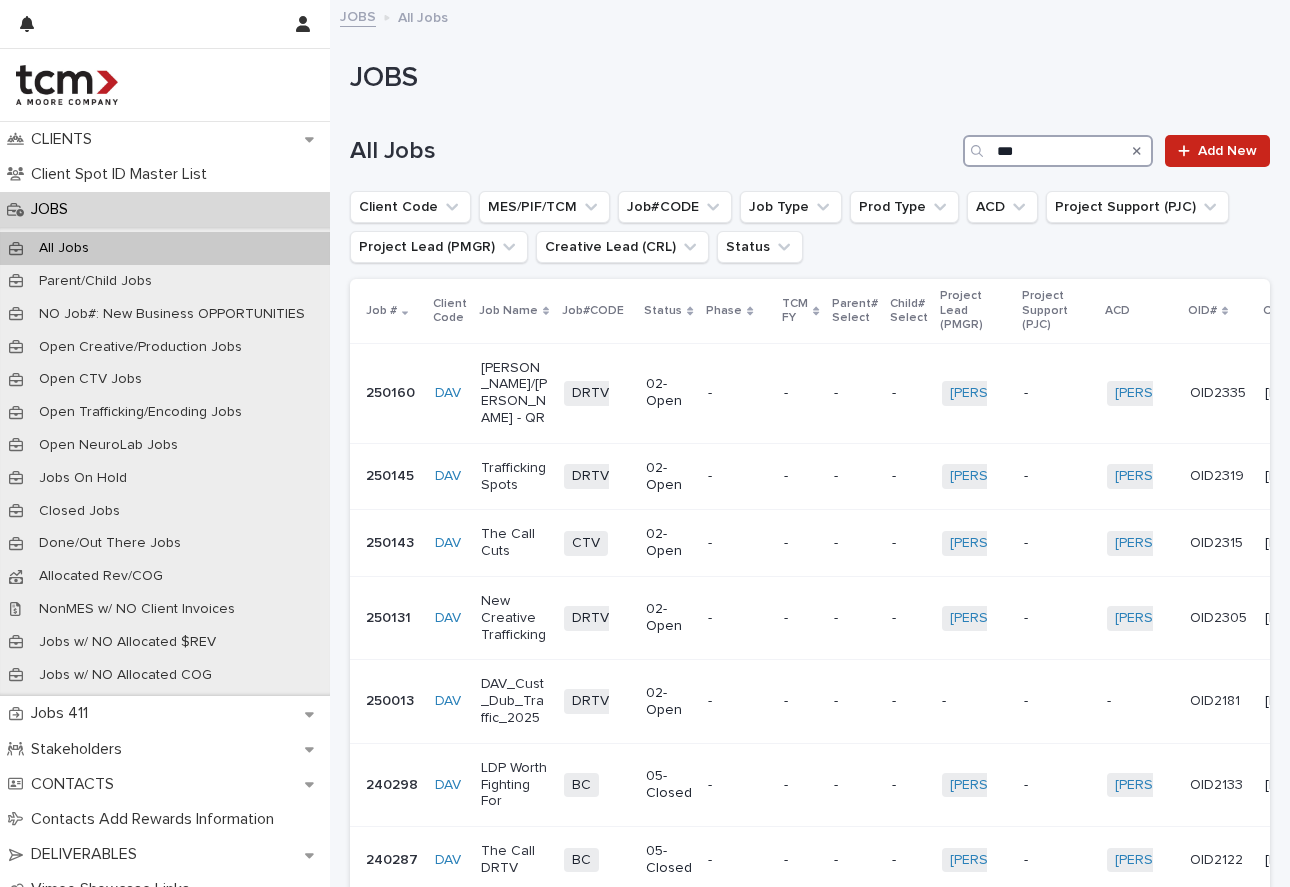 scroll, scrollTop: 0, scrollLeft: 0, axis: both 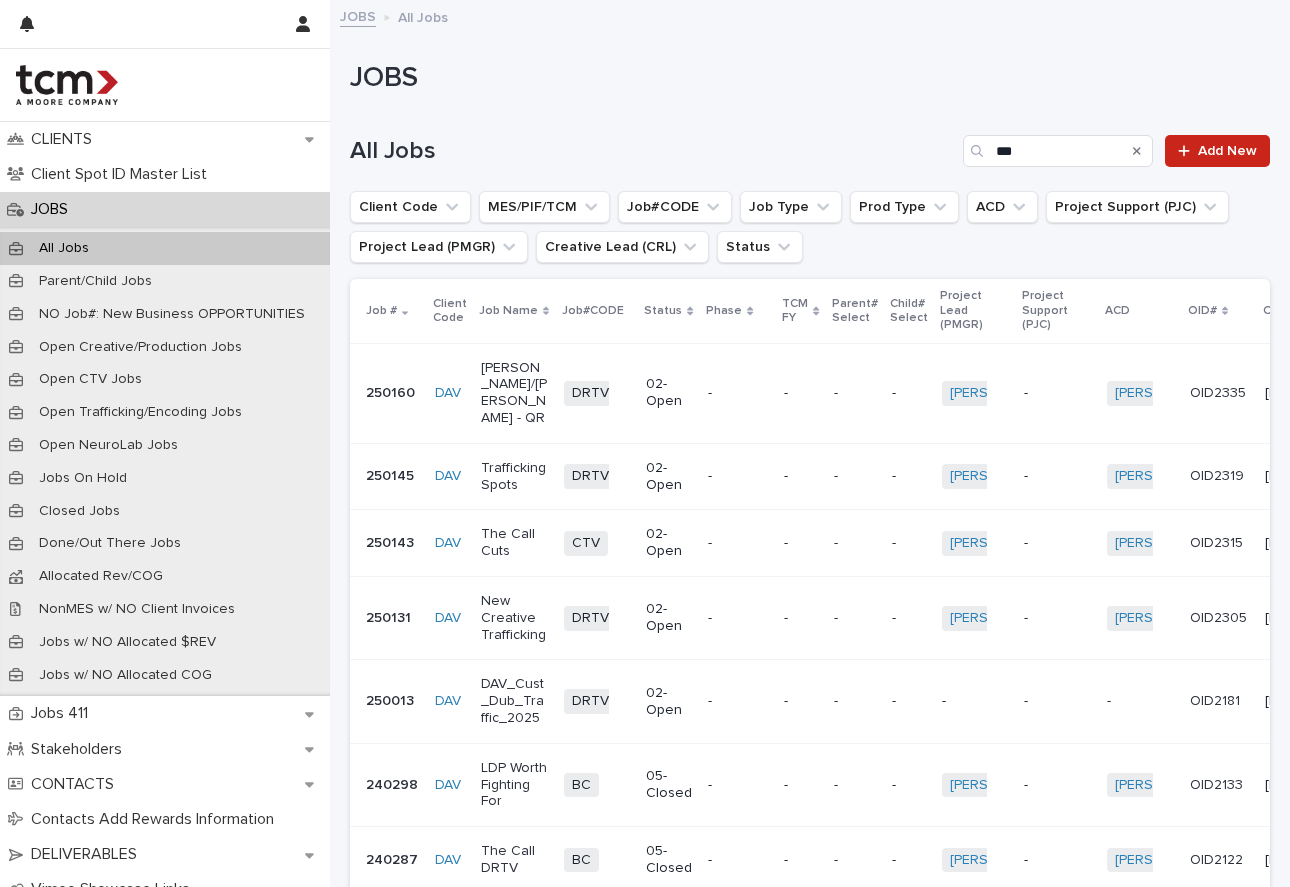 click at bounding box center [1137, 151] 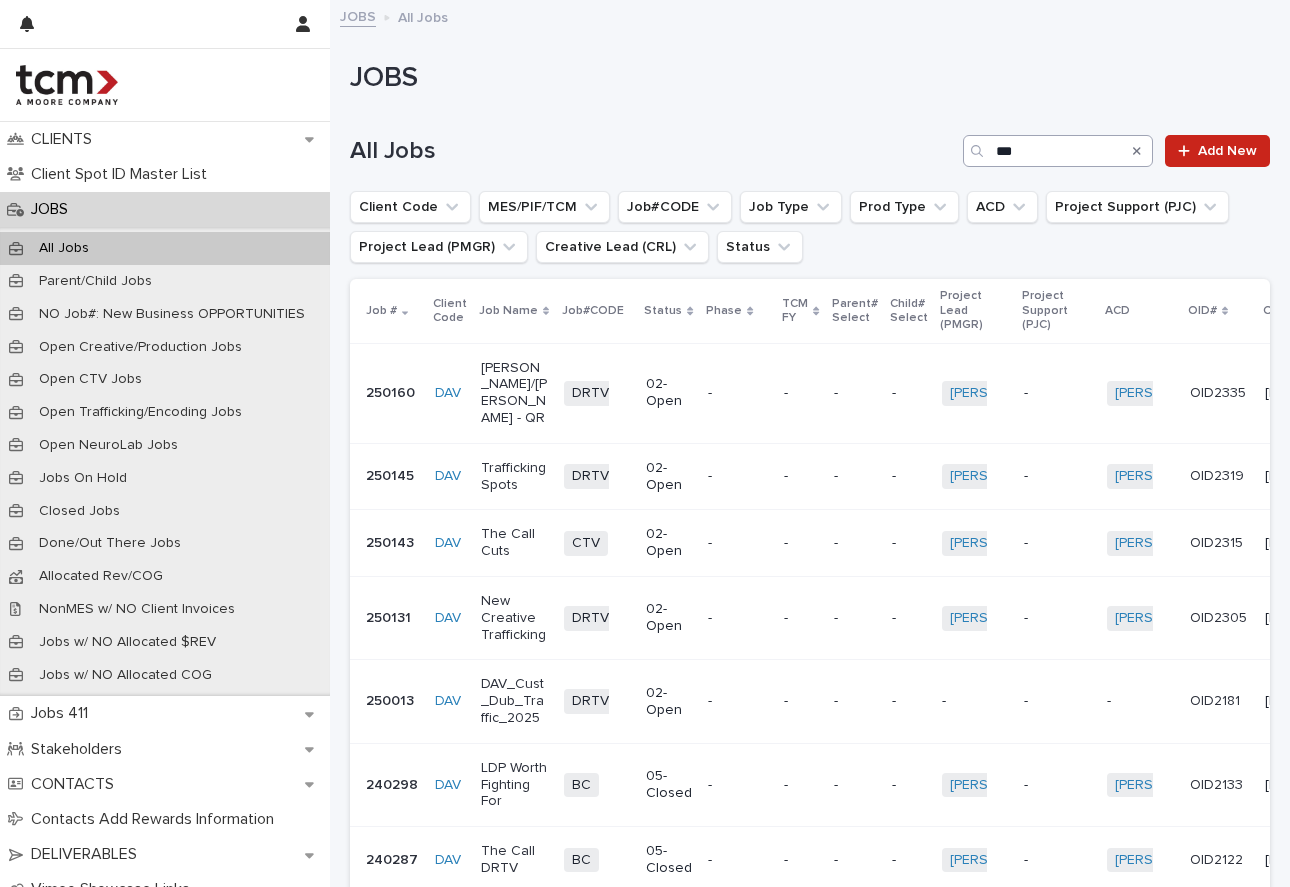 drag, startPoint x: 1138, startPoint y: 150, endPoint x: 1096, endPoint y: 152, distance: 42.047592 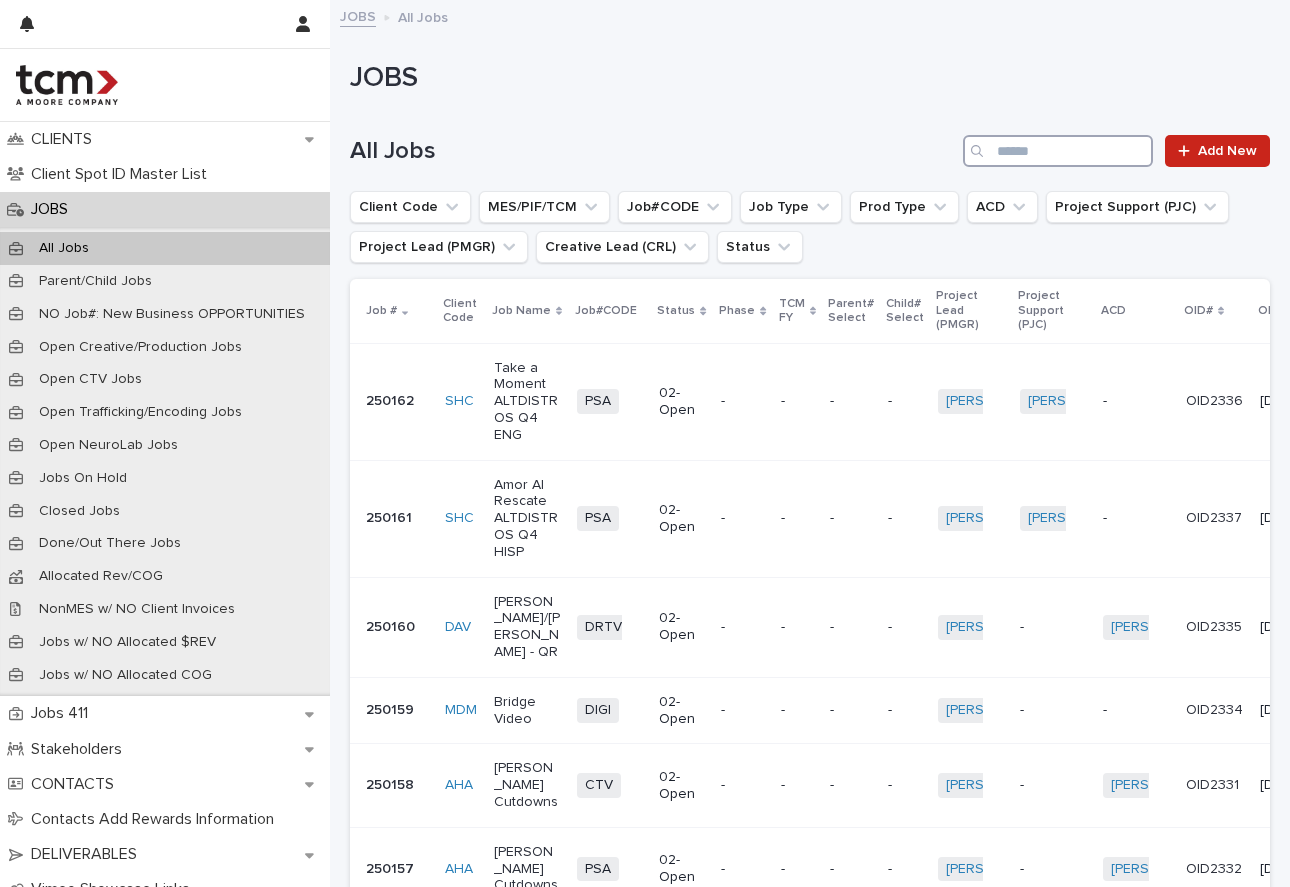 click at bounding box center (1058, 151) 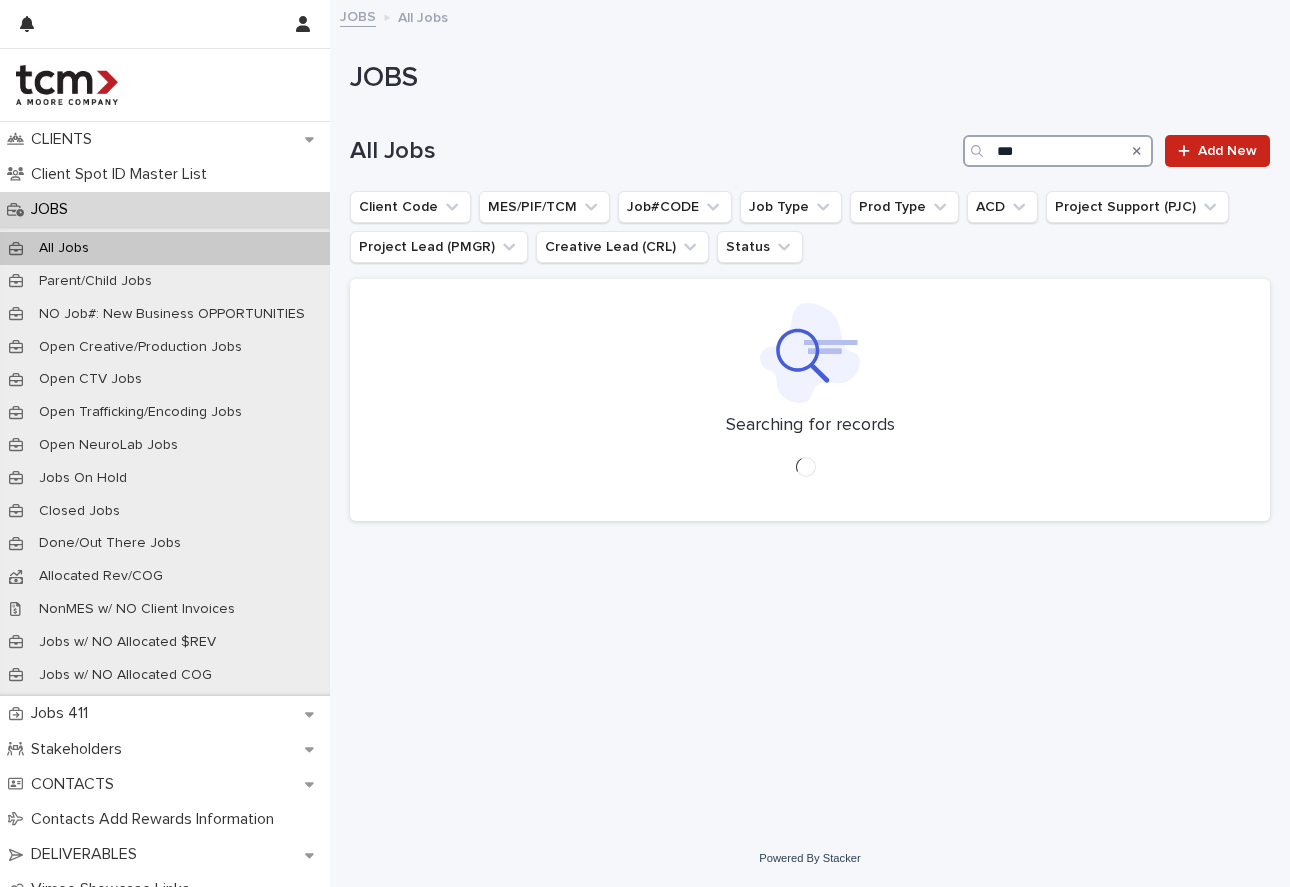type on "***" 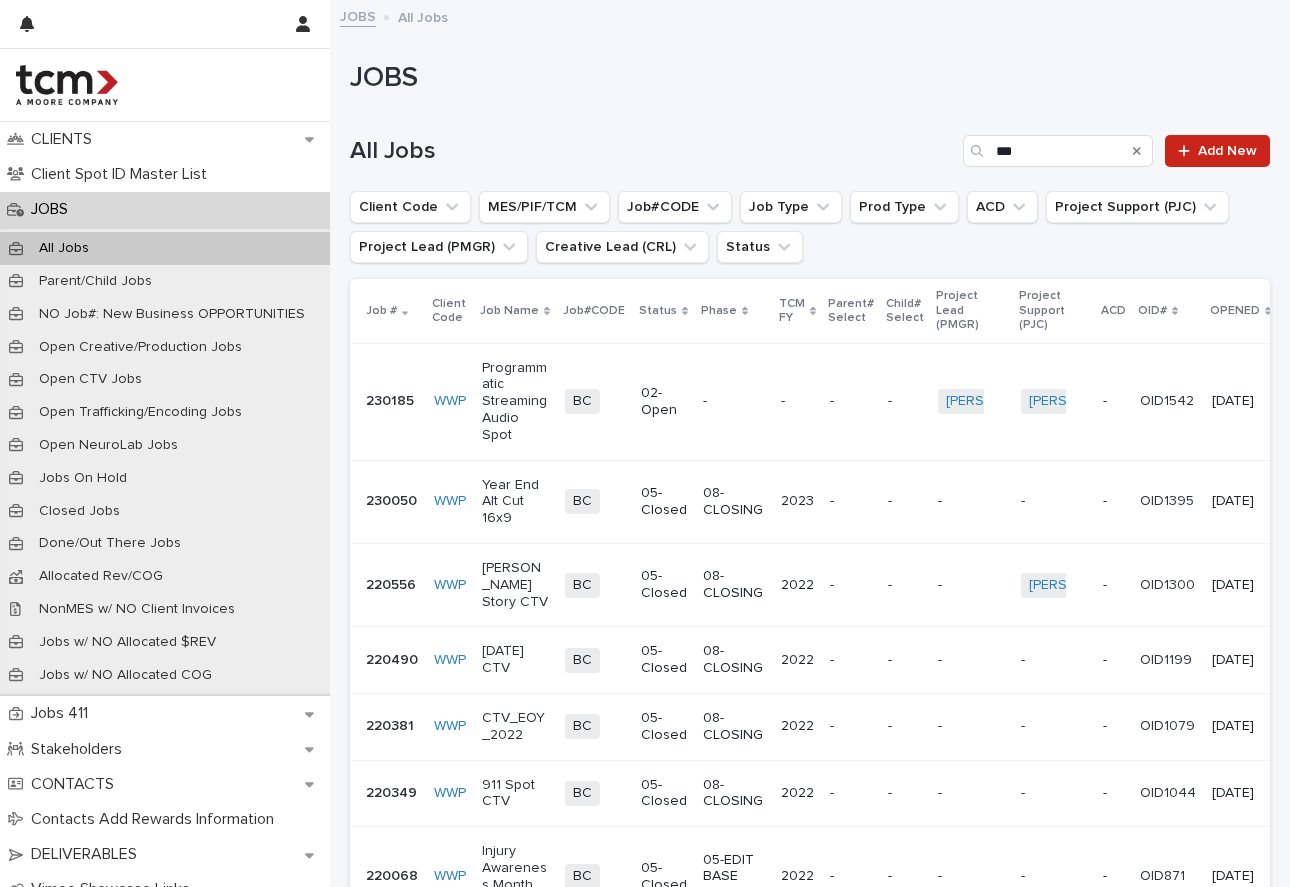 click on "[PERSON_NAME] Story CTV" at bounding box center (515, 585) 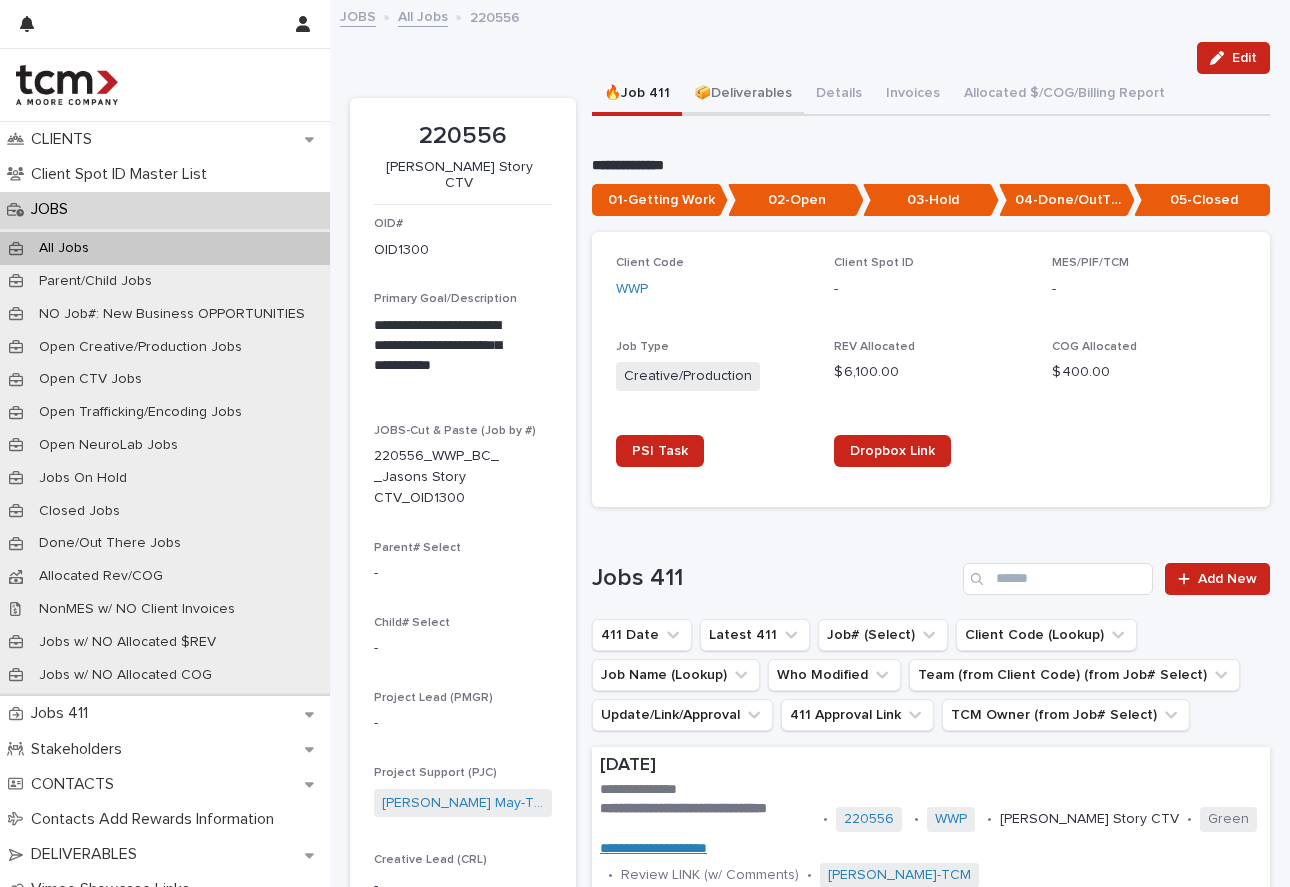 click on "📦Deliverables" at bounding box center [743, 95] 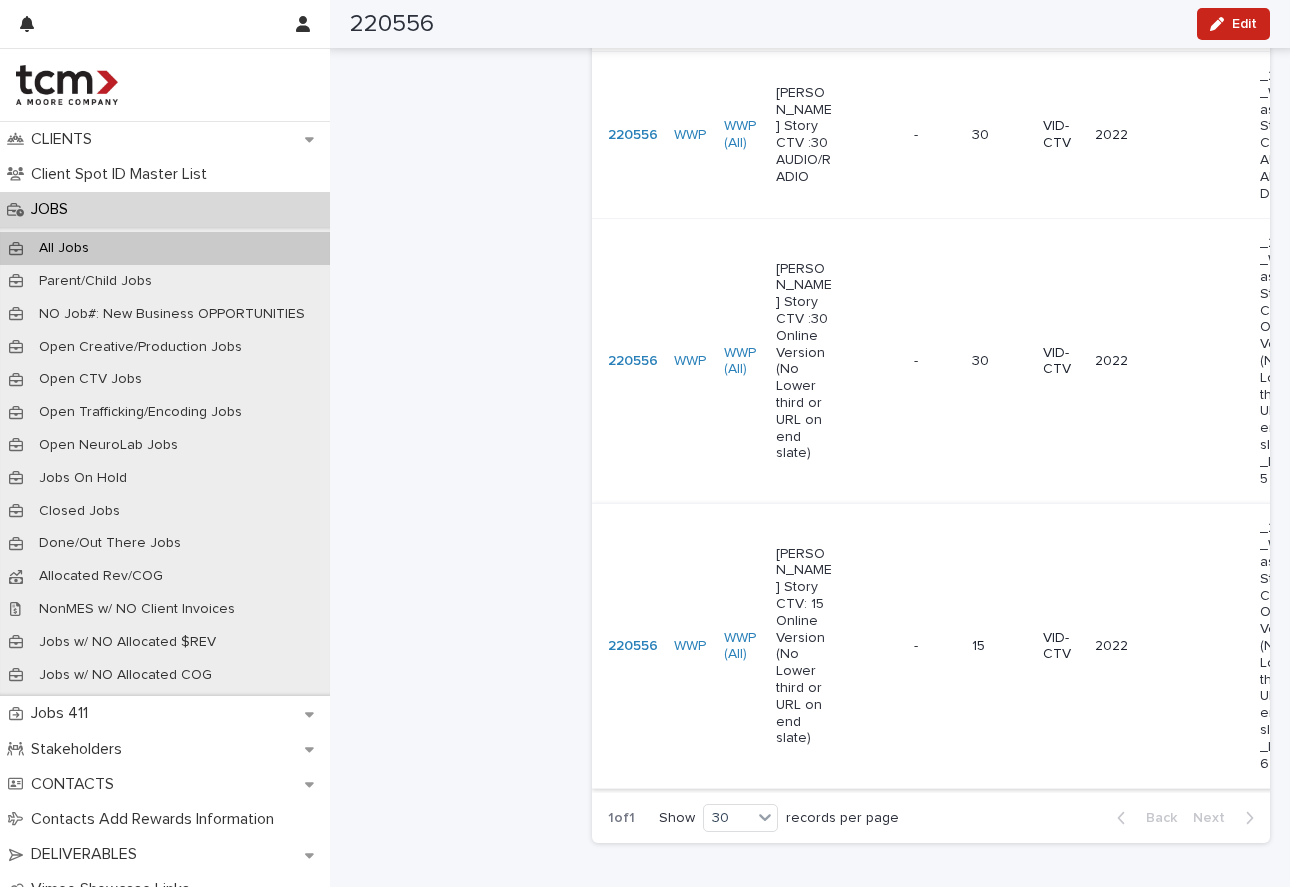 scroll, scrollTop: 1214, scrollLeft: 0, axis: vertical 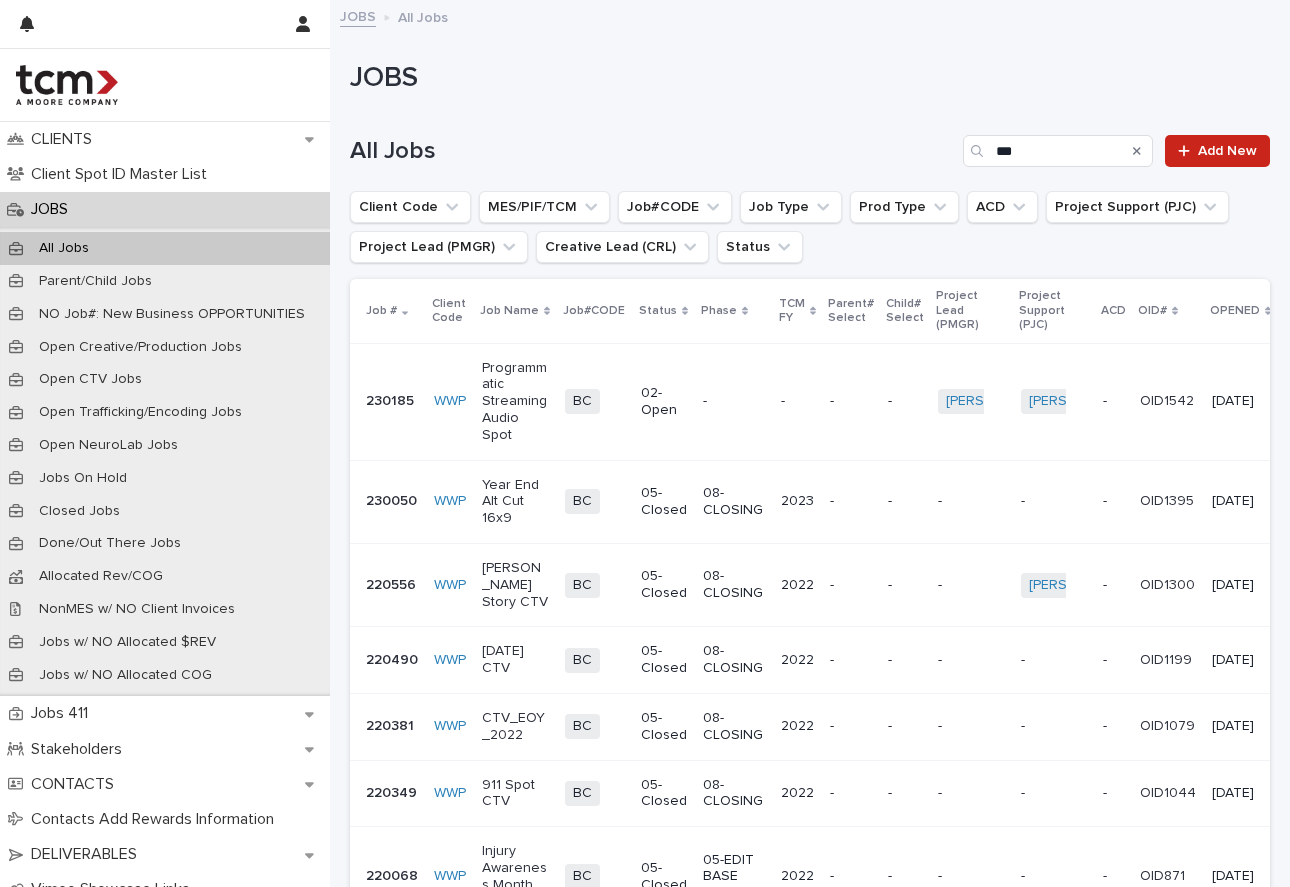 click on "[DATE] CTV" at bounding box center (515, 660) 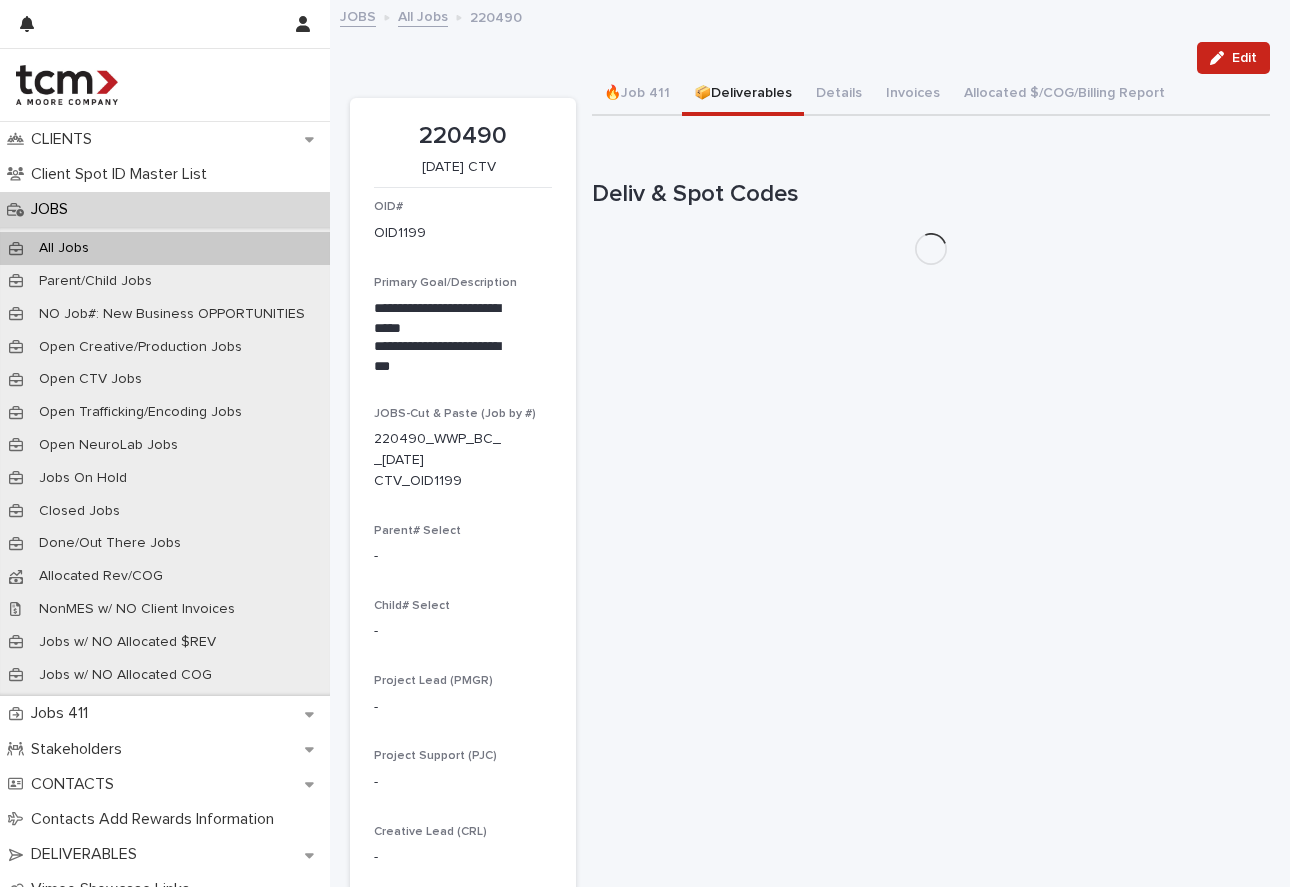 click on "📦Deliverables" at bounding box center [743, 95] 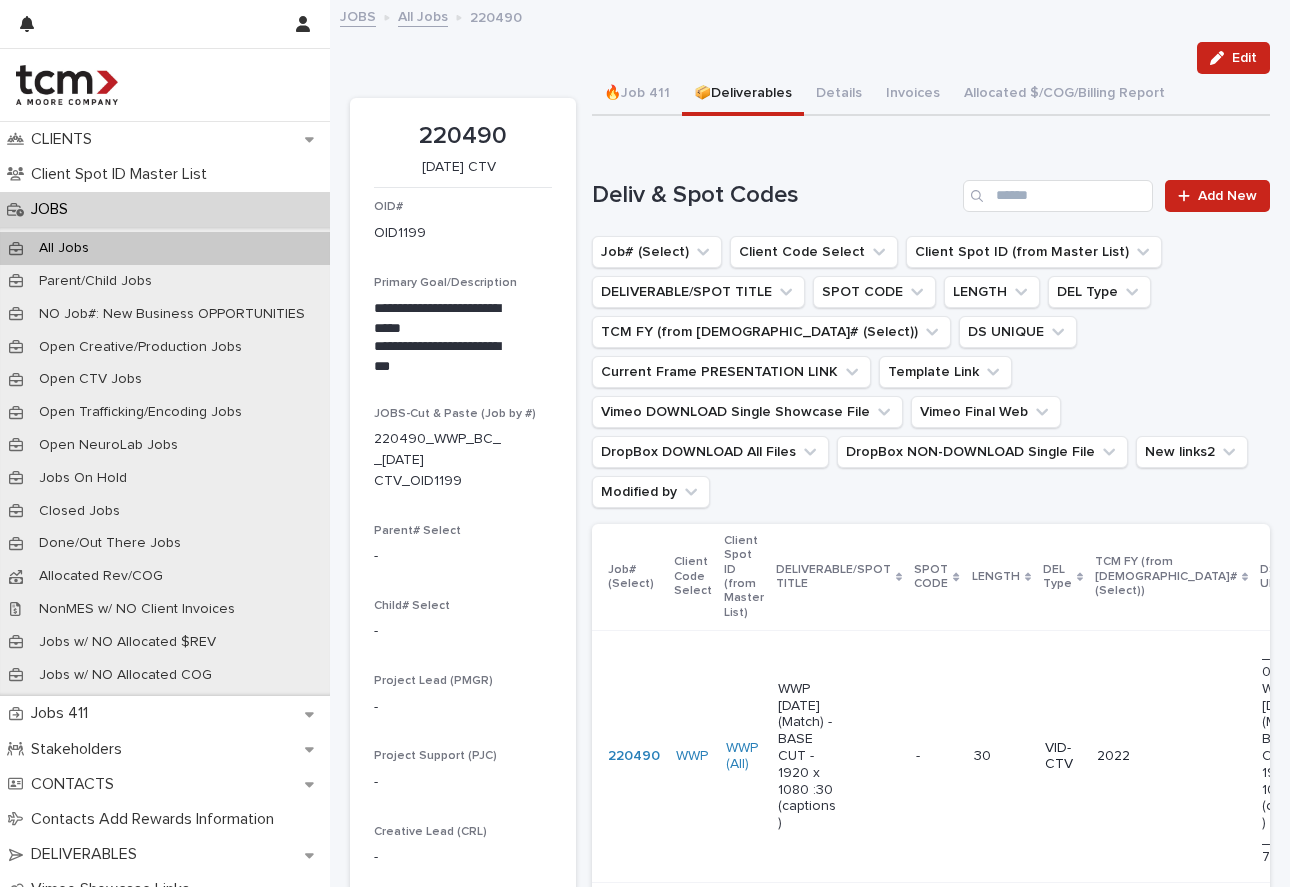 scroll, scrollTop: 0, scrollLeft: 0, axis: both 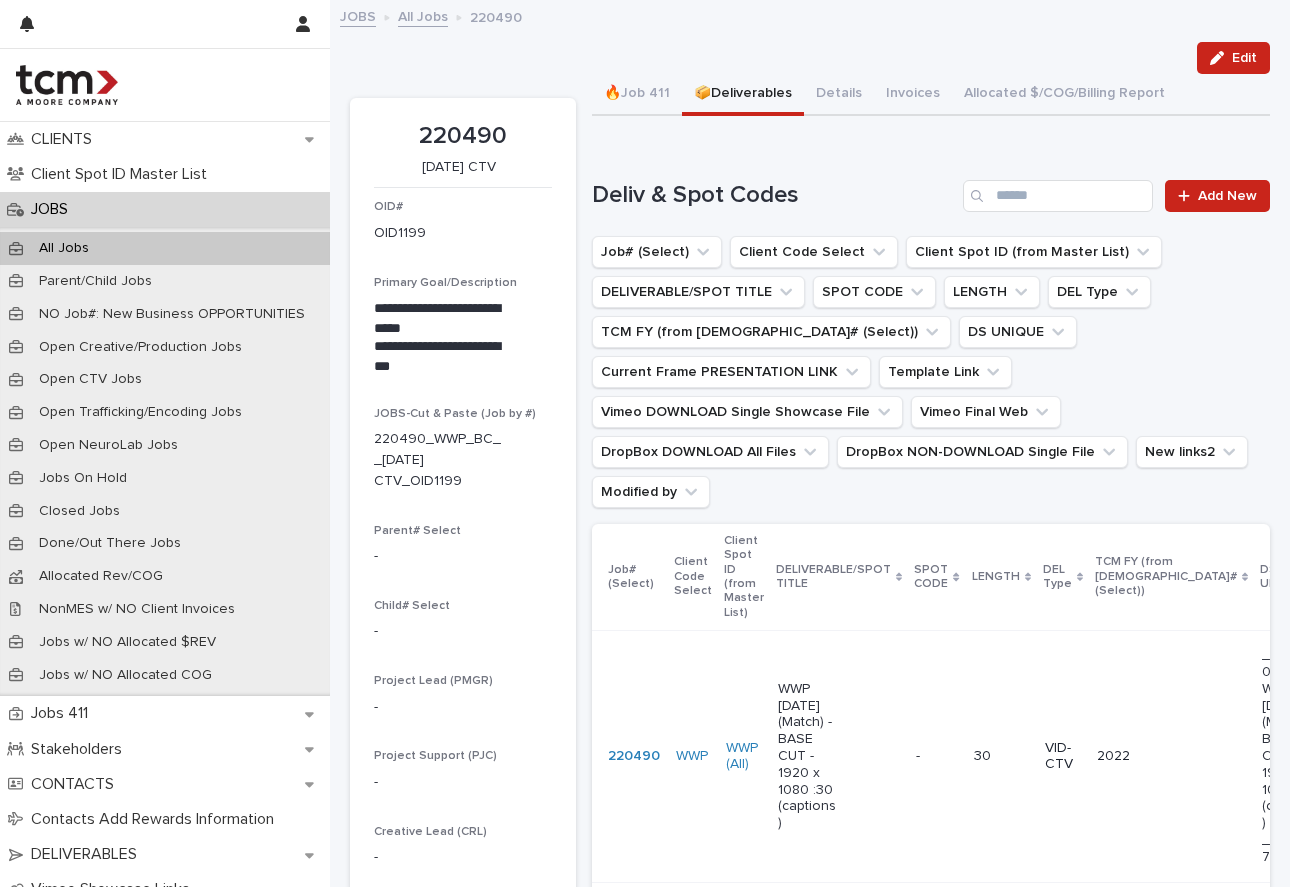 click on "JOBS" at bounding box center [358, 15] 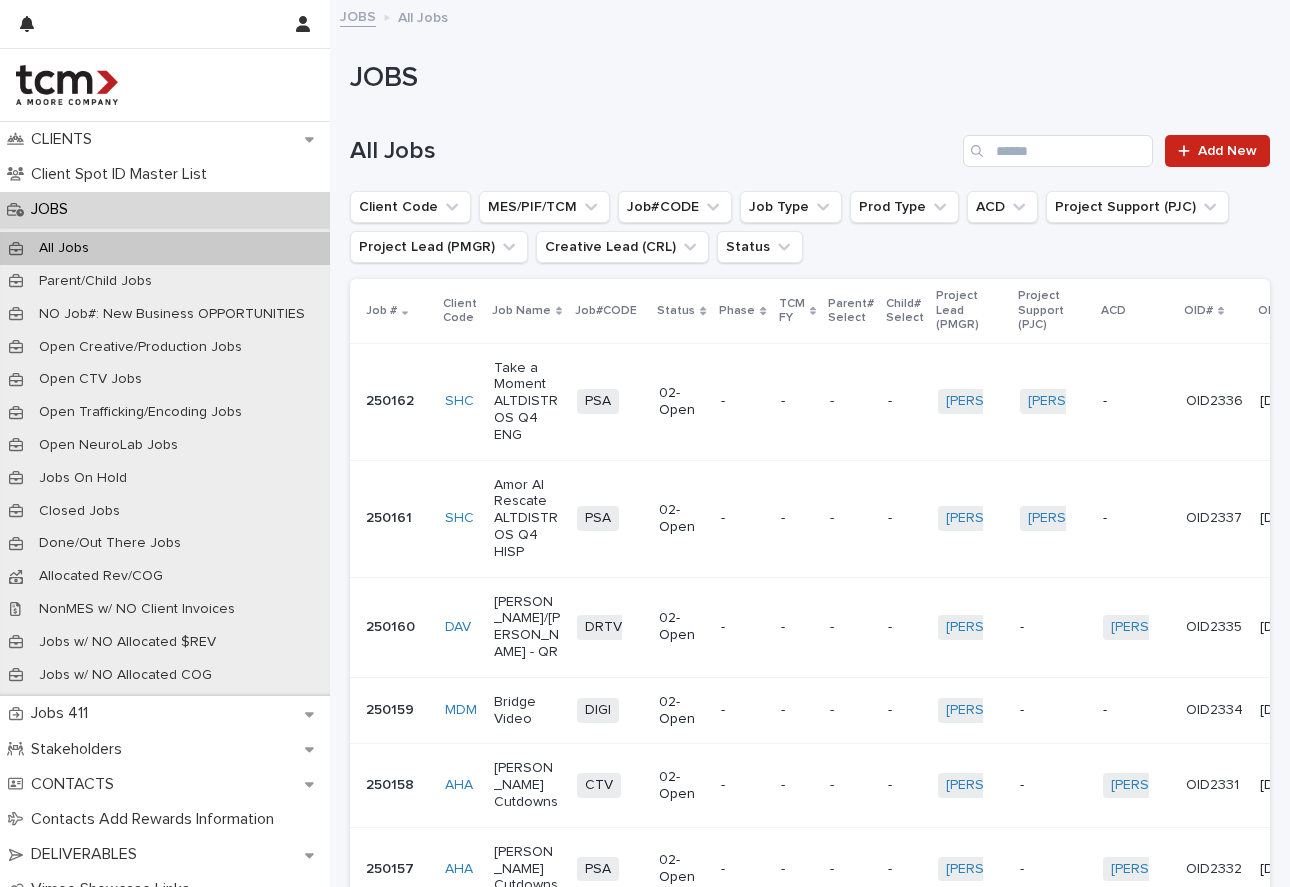 scroll, scrollTop: 0, scrollLeft: 4, axis: horizontal 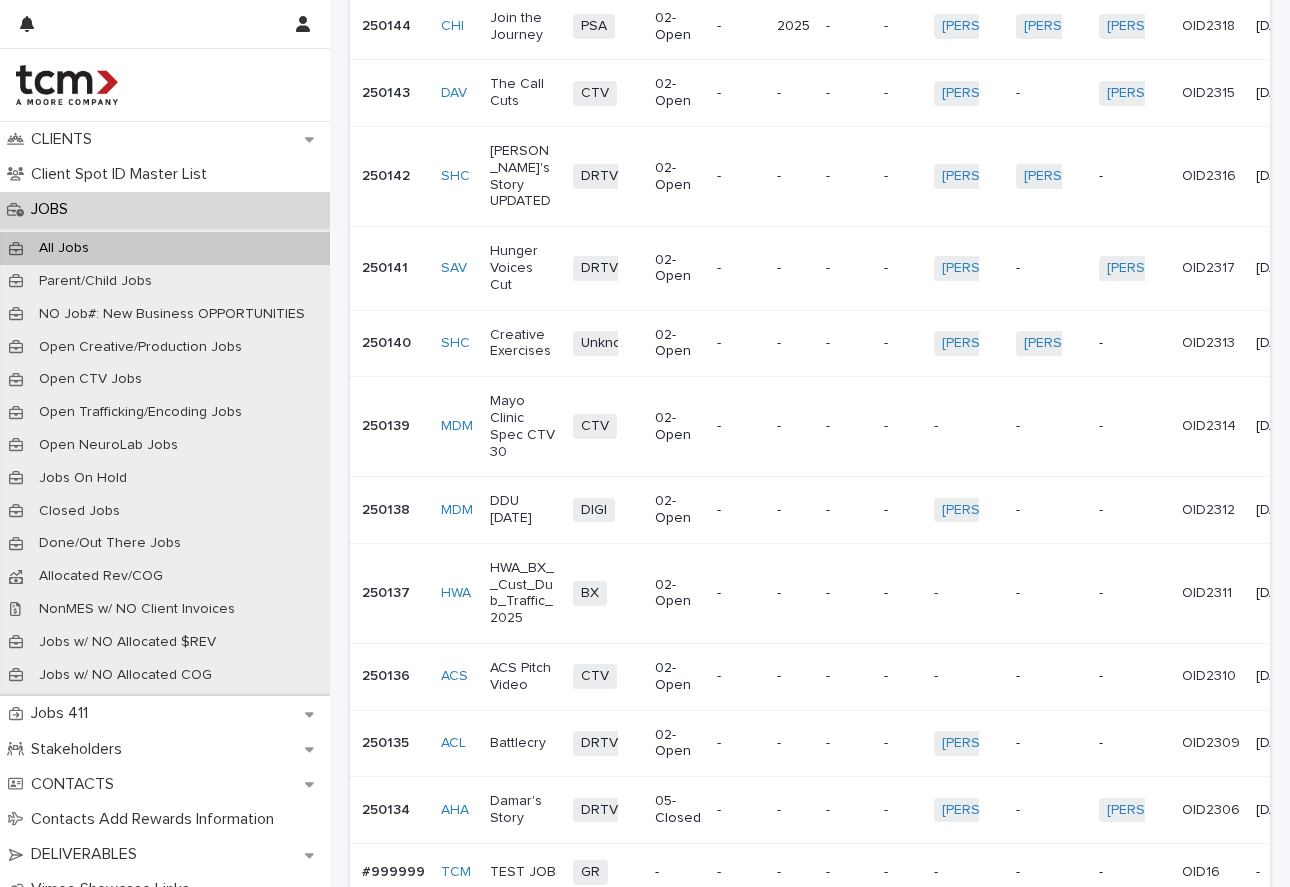 click on "Next" at bounding box center (1215, 931) 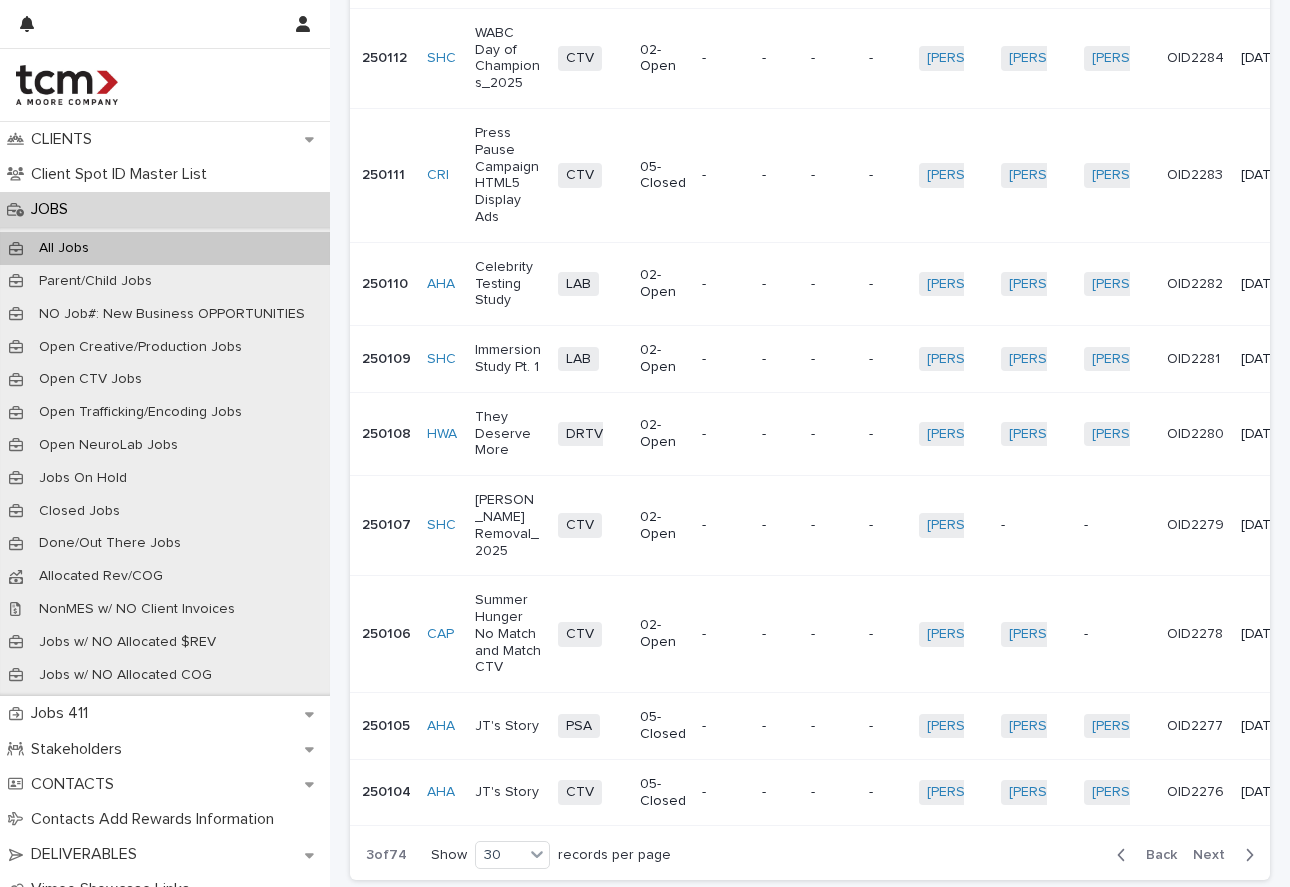 click on "Next" at bounding box center [1227, 855] 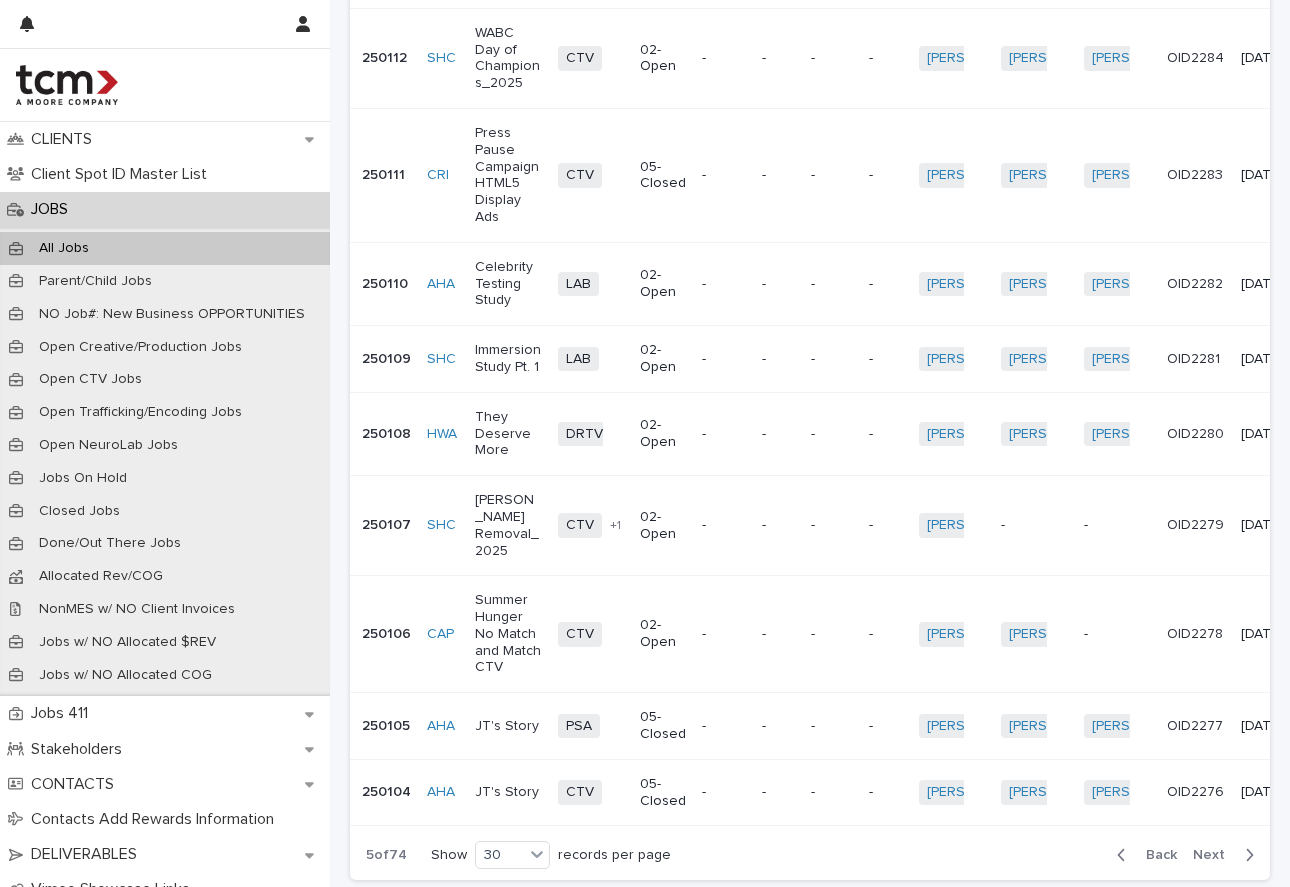 scroll, scrollTop: 2062, scrollLeft: 0, axis: vertical 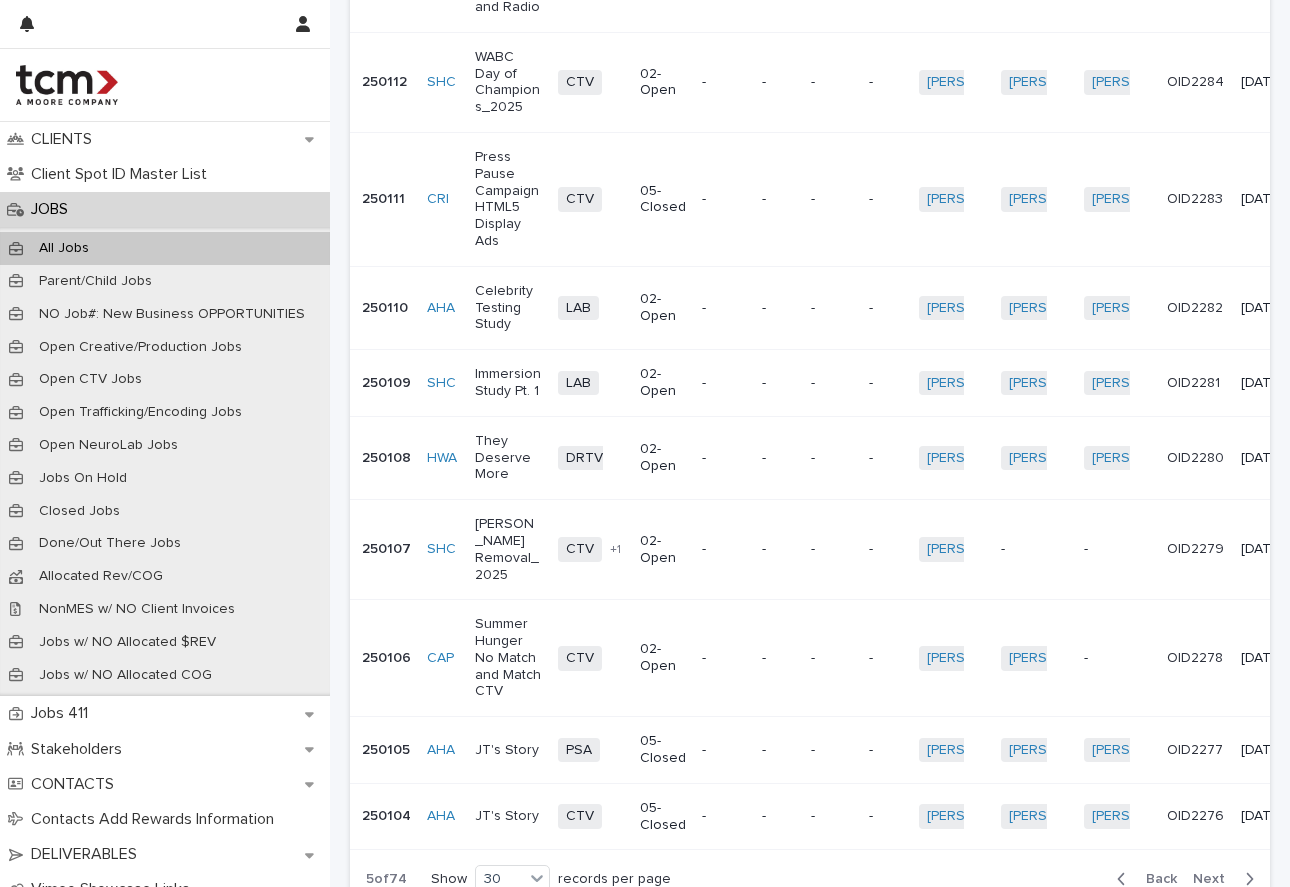click on "Next" at bounding box center [1215, 879] 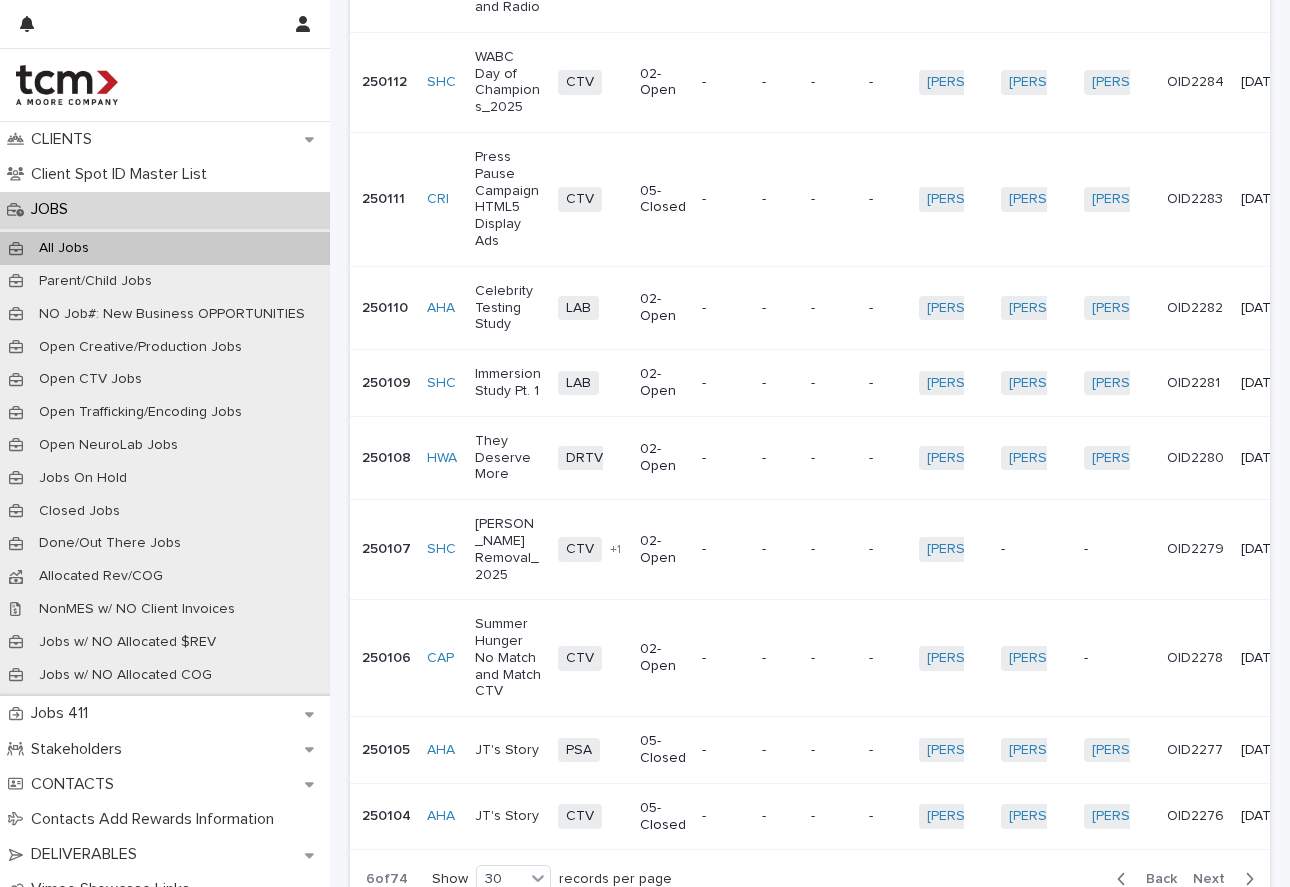 click on "Next" at bounding box center (1215, 879) 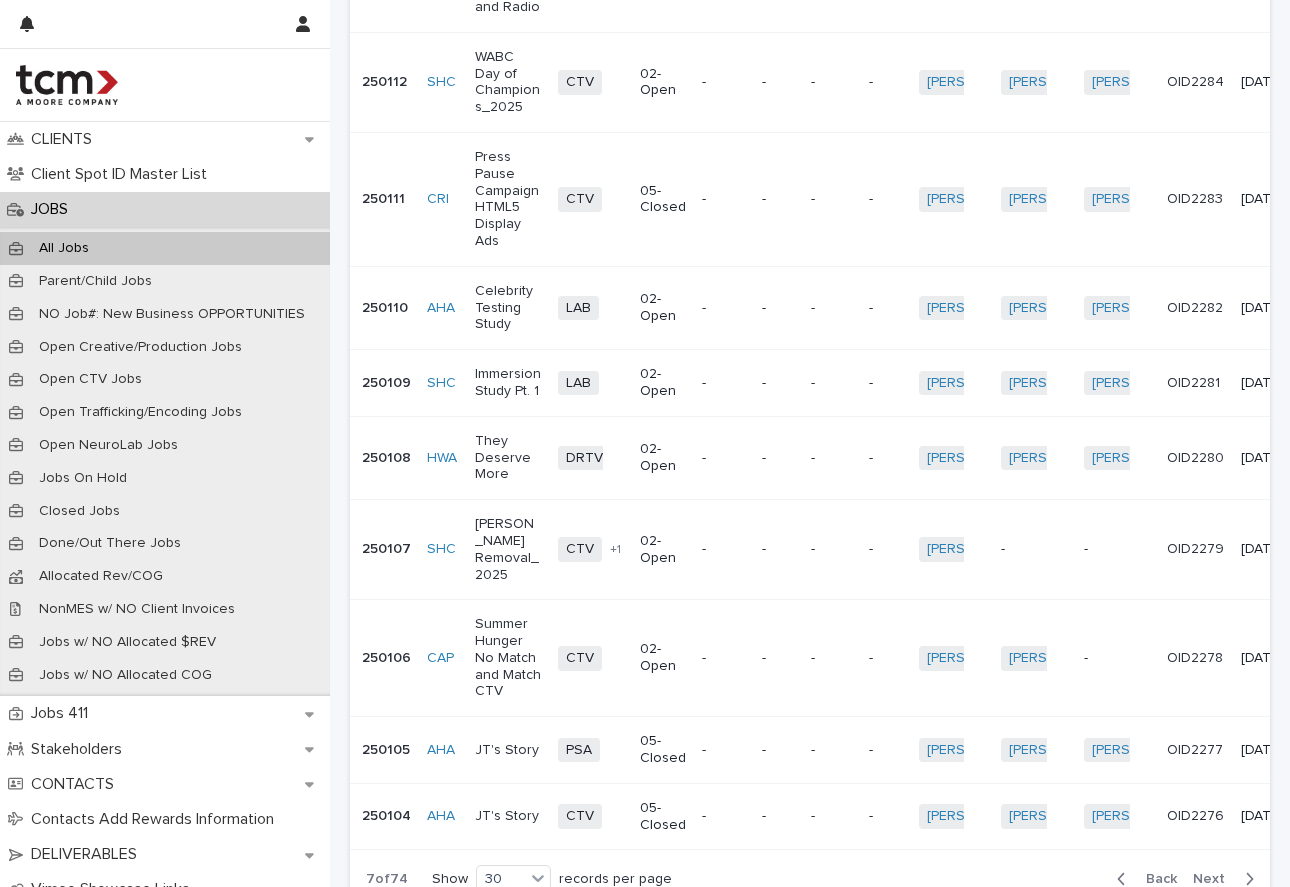 click on "Next" at bounding box center (1215, 879) 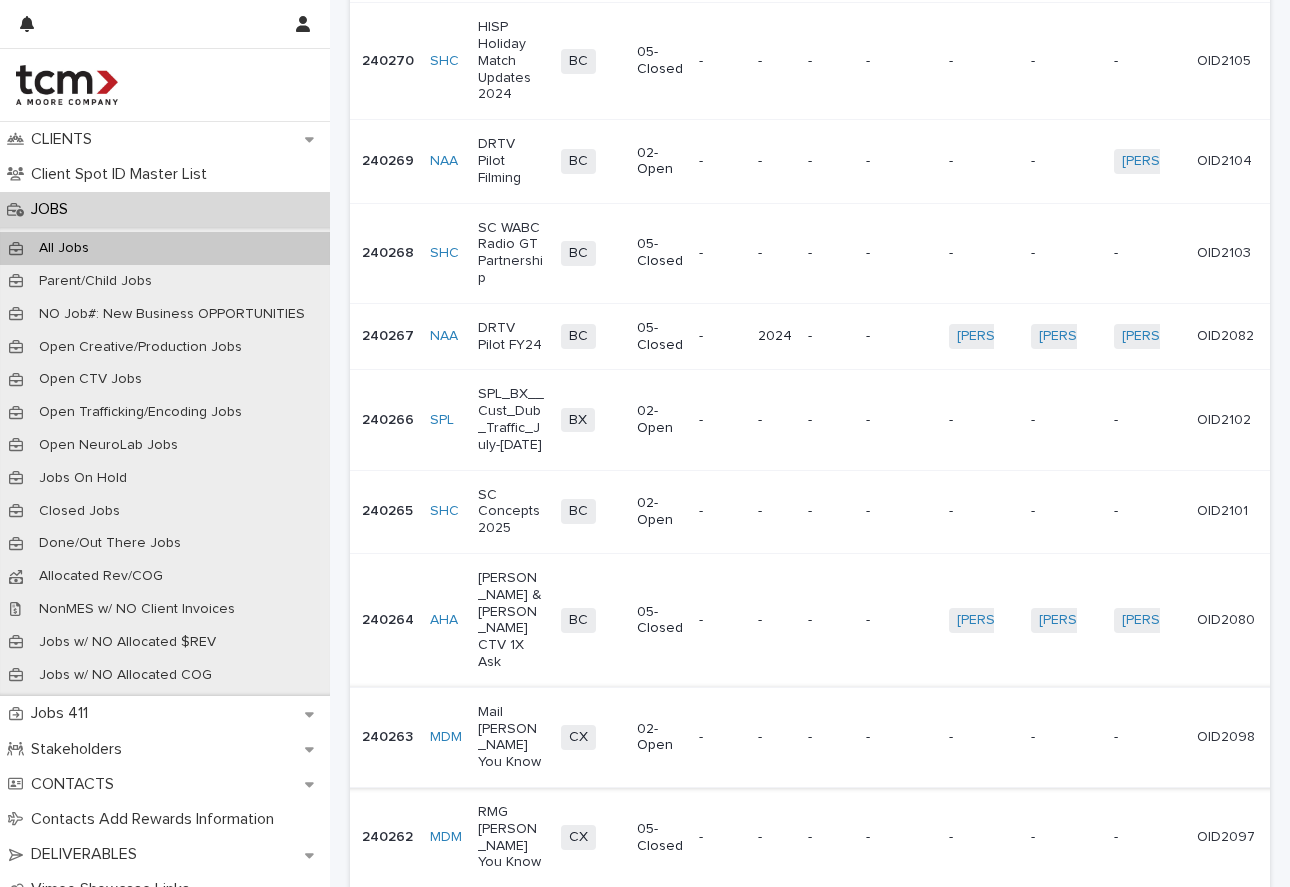 scroll, scrollTop: 1721, scrollLeft: 0, axis: vertical 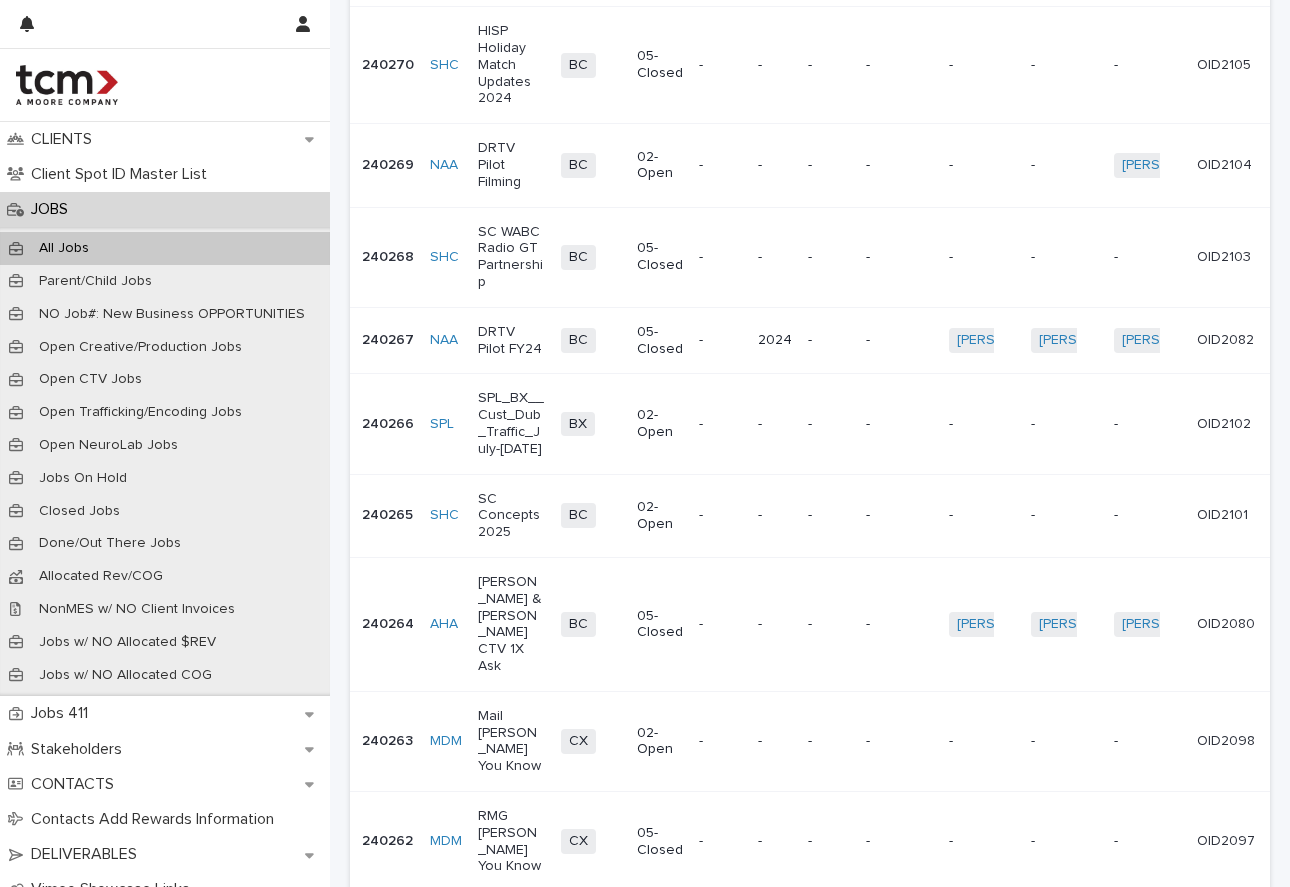 click on "[PERSON_NAME] & [PERSON_NAME] CTV 1X Ask" at bounding box center (511, 624) 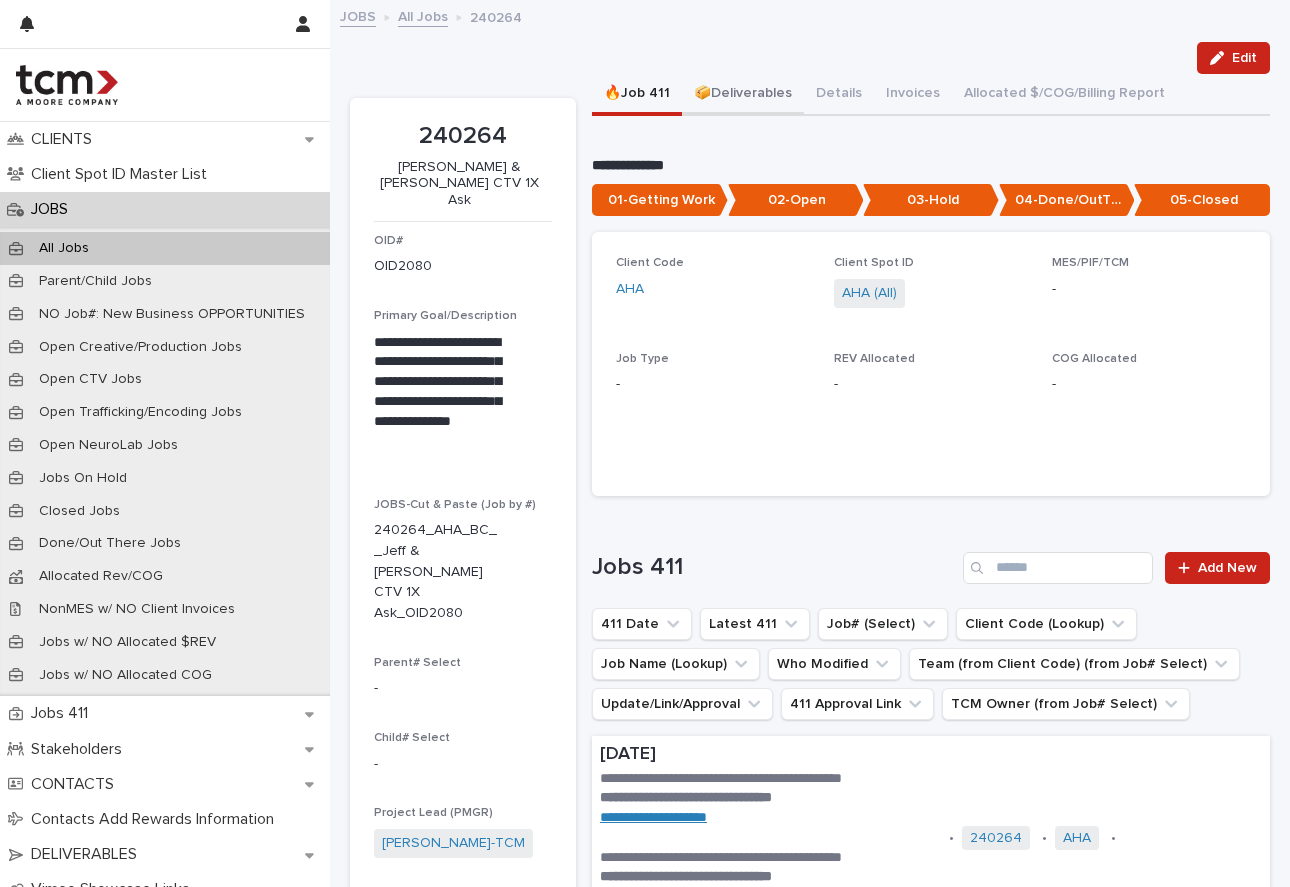 scroll, scrollTop: 0, scrollLeft: 0, axis: both 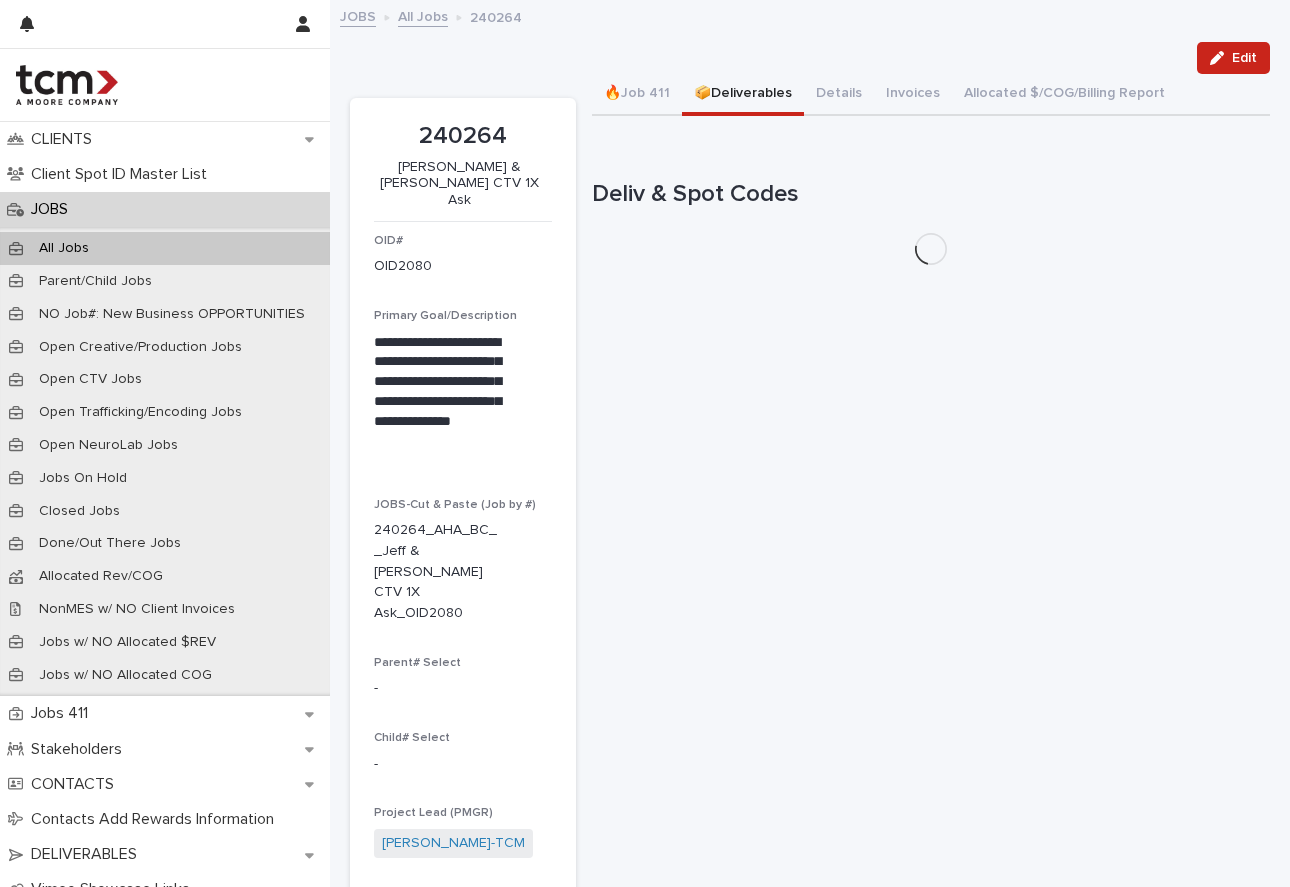 click on "📦Deliverables" at bounding box center (743, 95) 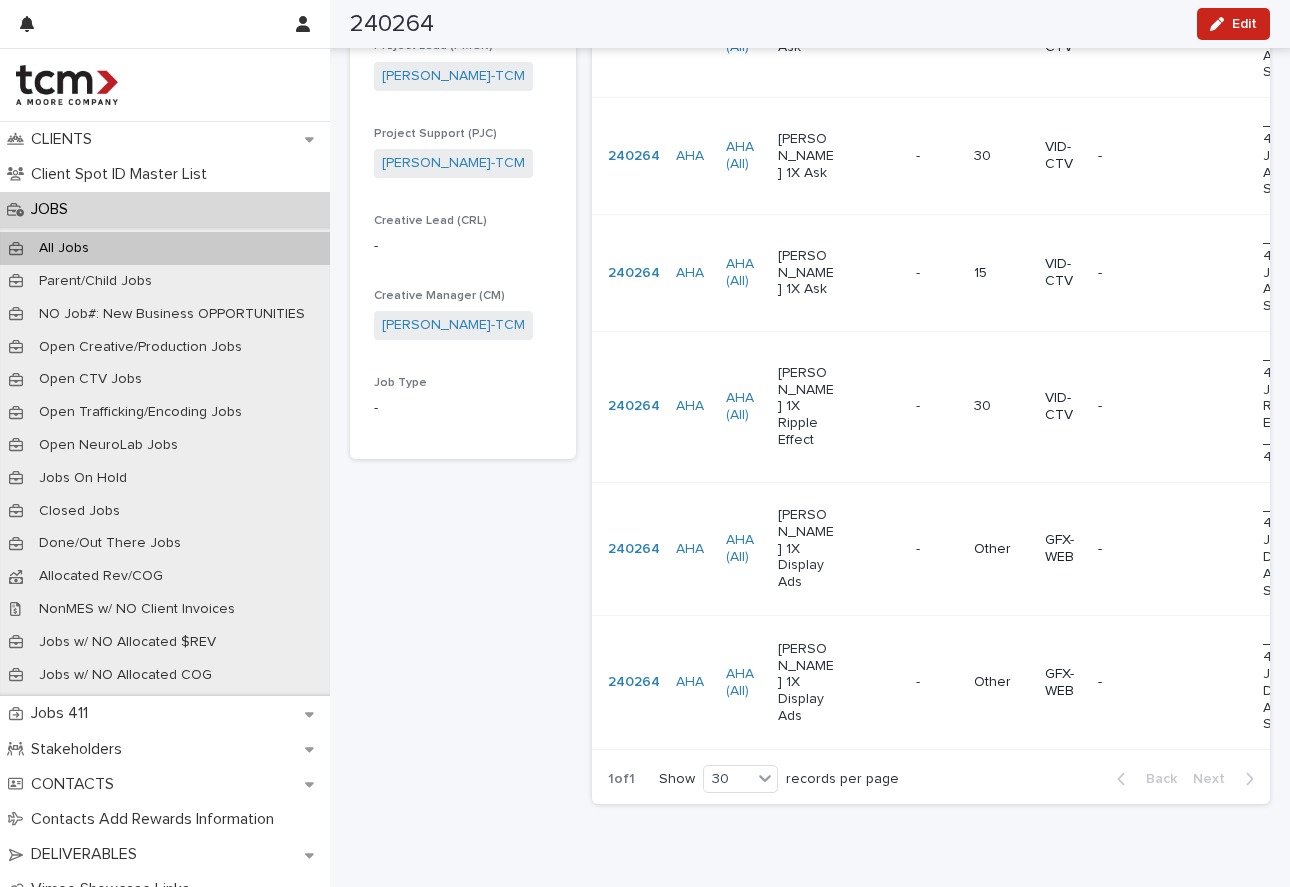 scroll, scrollTop: 766, scrollLeft: 0, axis: vertical 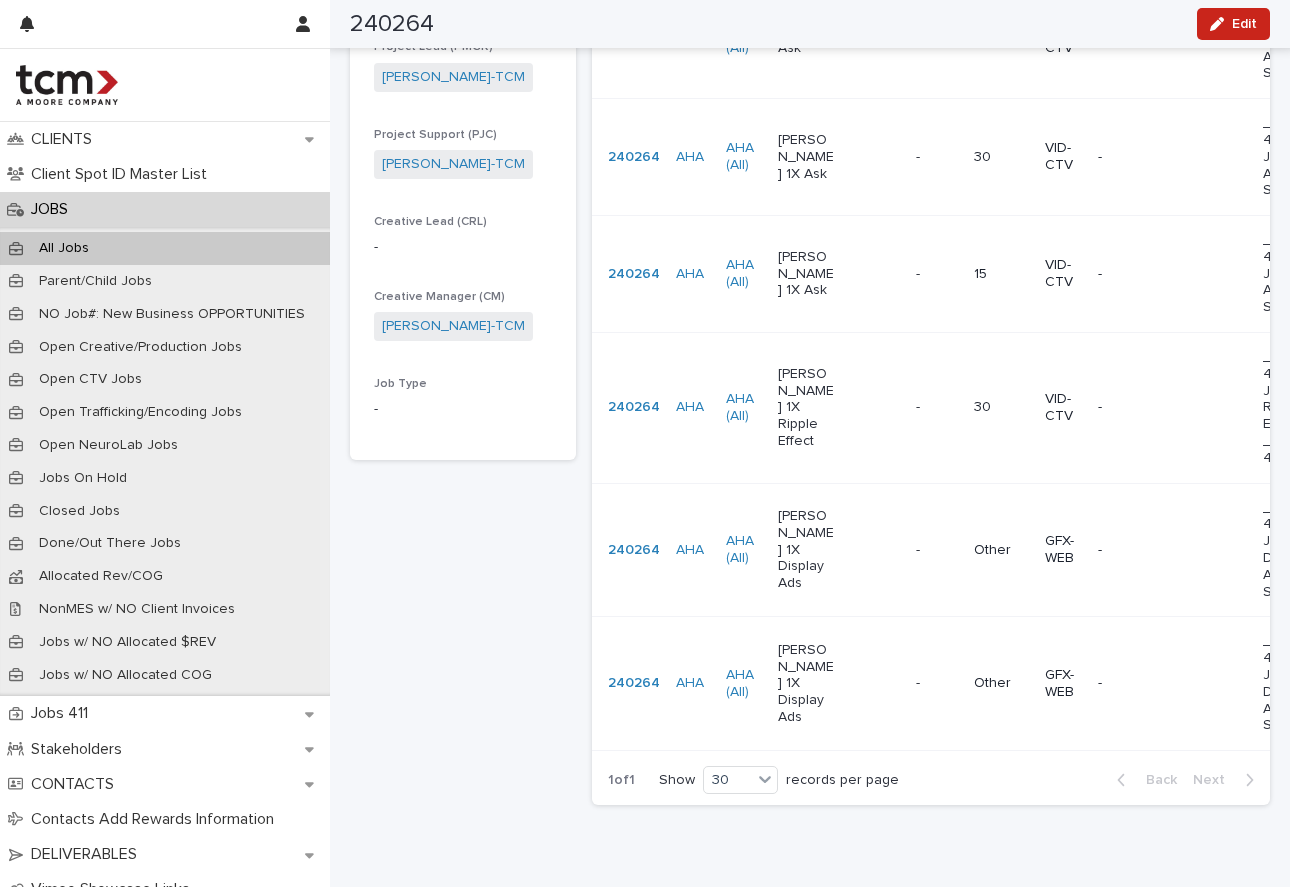click on "[PERSON_NAME] 1X Display Ads" at bounding box center (807, 684) 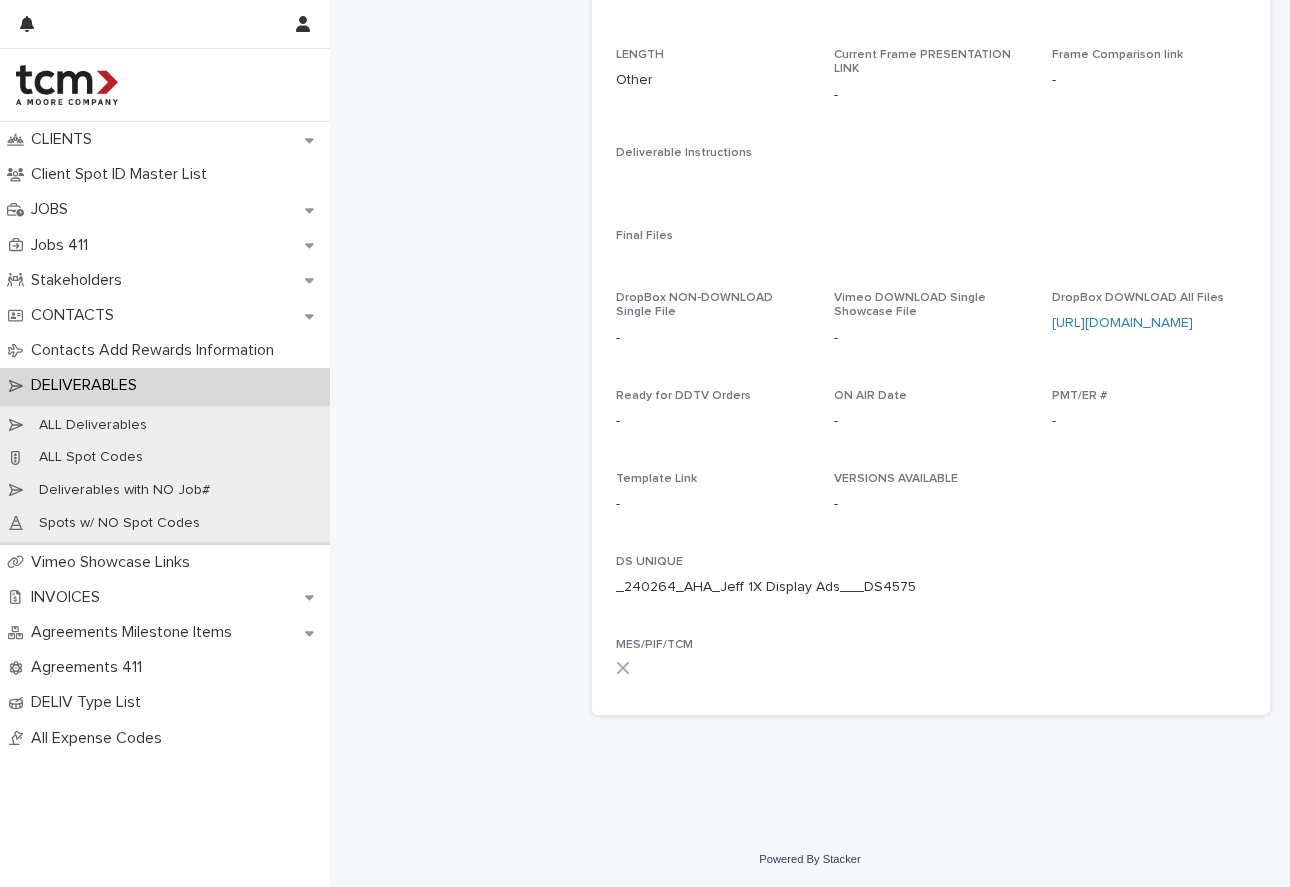 scroll, scrollTop: 0, scrollLeft: 0, axis: both 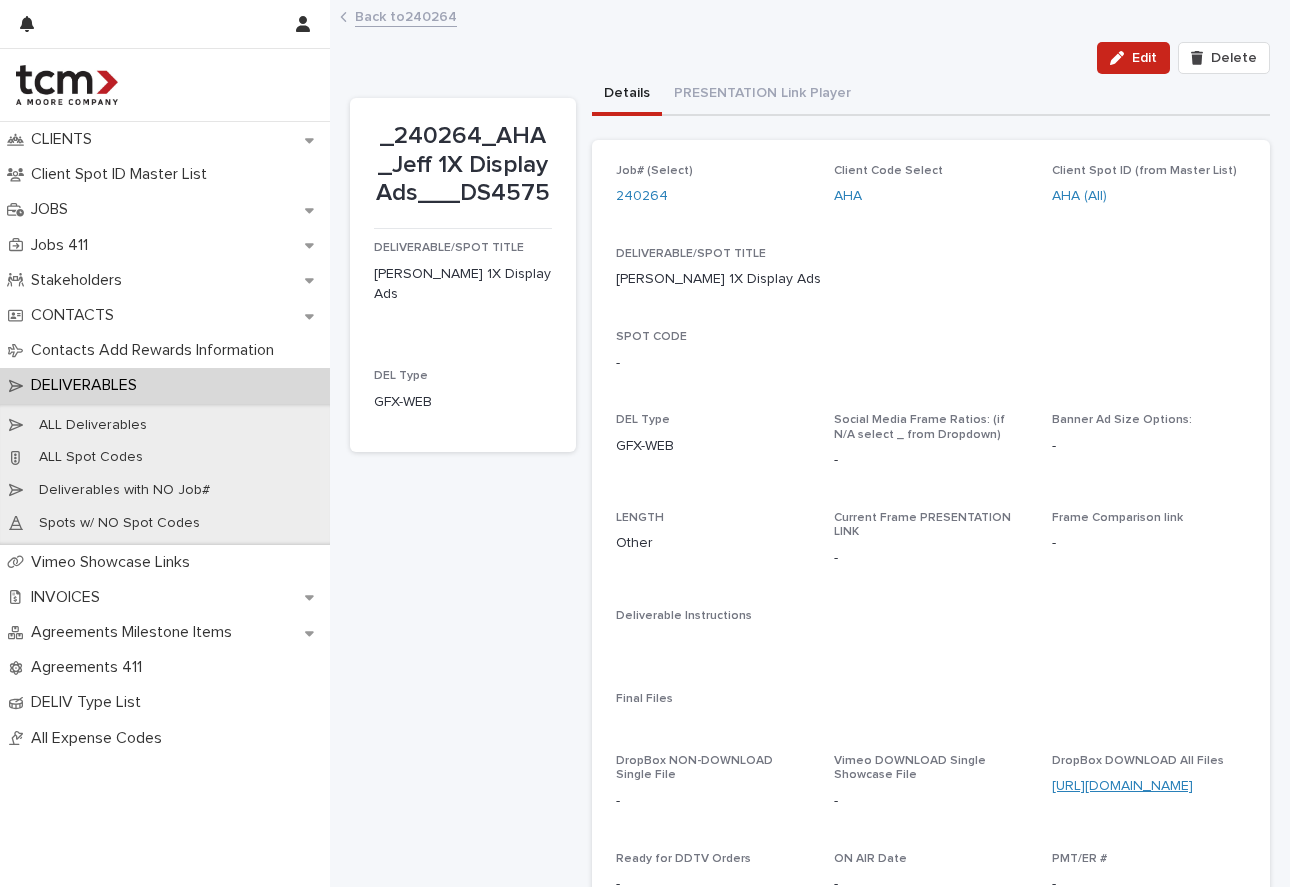 click on "[URL][DOMAIN_NAME]" at bounding box center [1122, 786] 